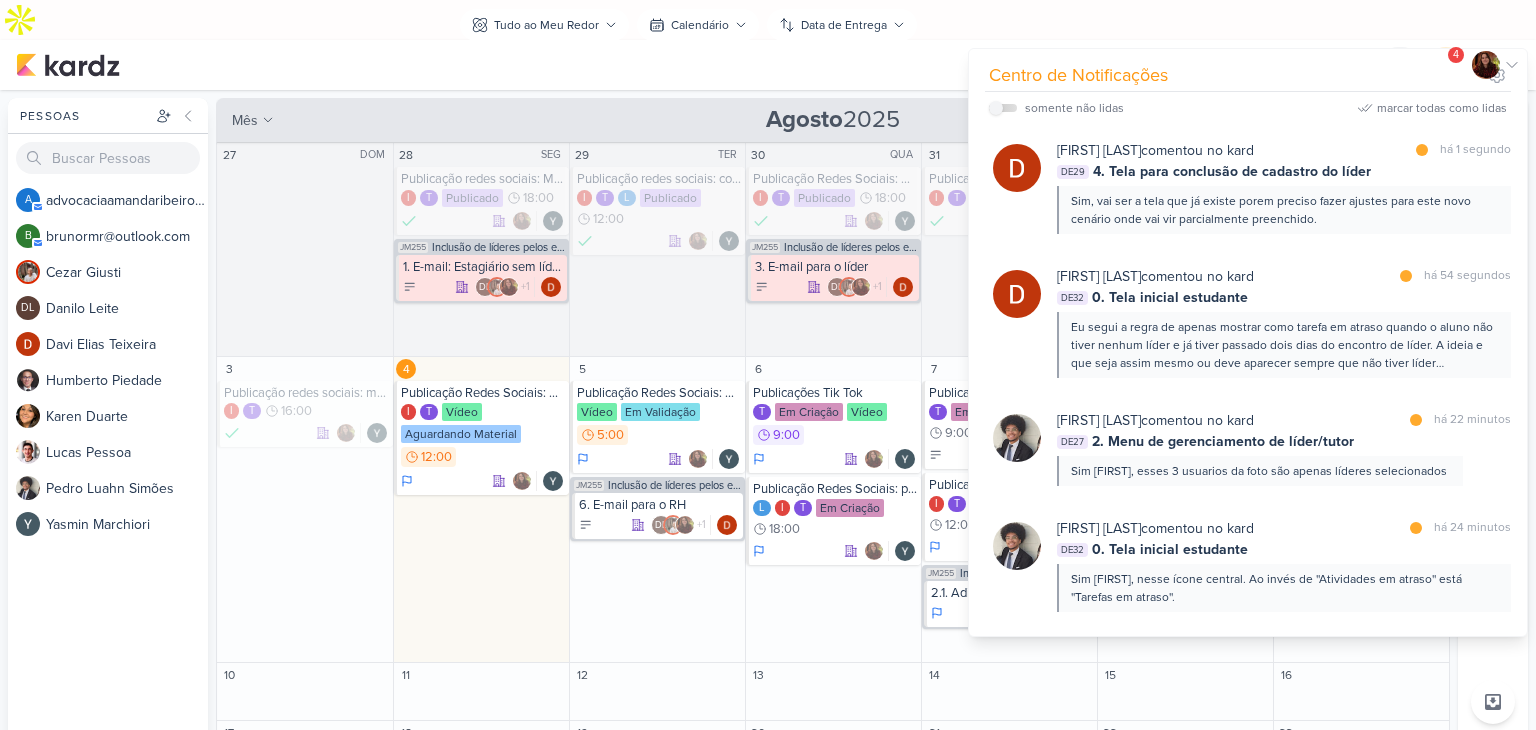 scroll, scrollTop: 0, scrollLeft: 0, axis: both 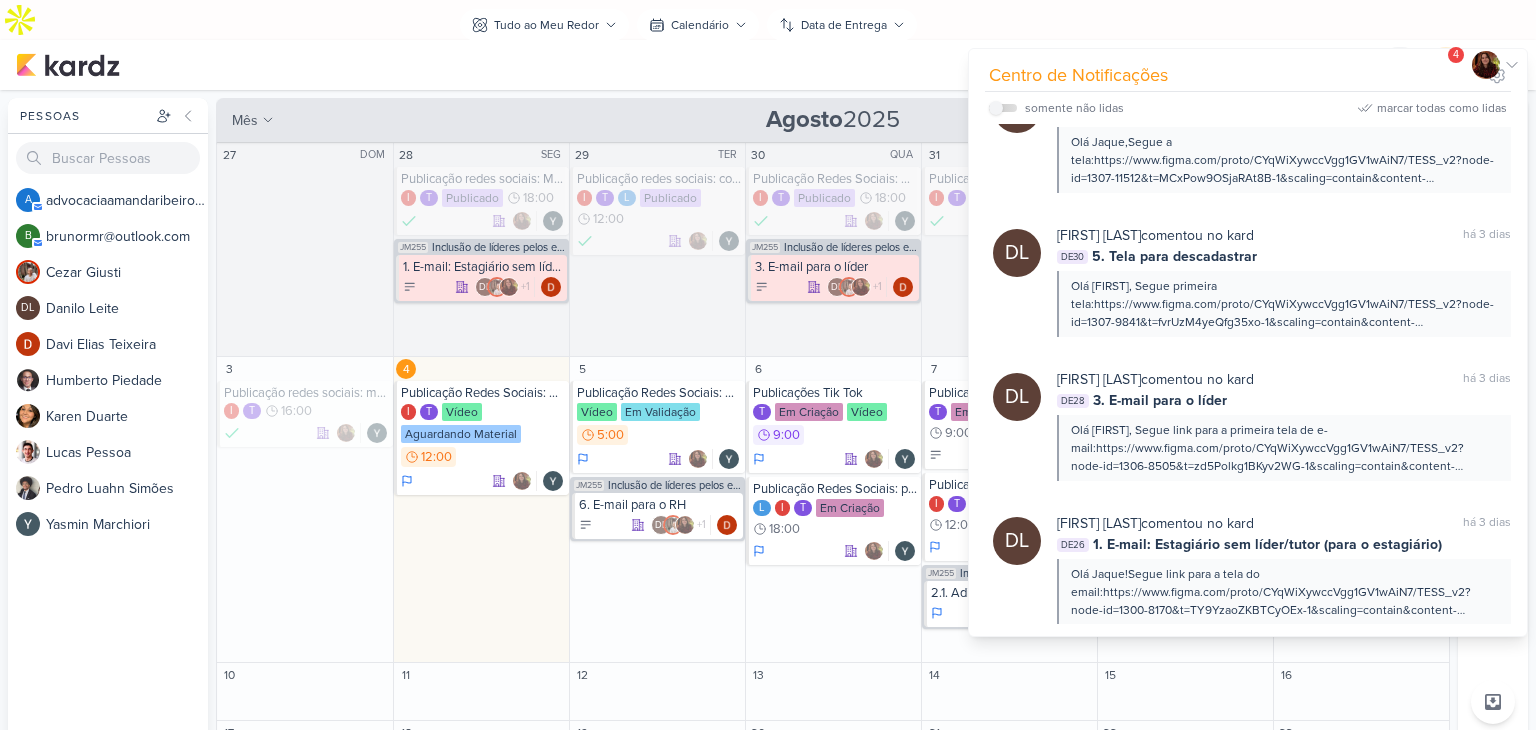 click on "Tudo ao Meu Redor
visão
Caixa de Entrada
A caixa de entrada mostra todos os kardz que você é o responsável
Enviados
A visão de enviados contém os kardz que você criou e designou à outra pessoa
Colaboração" at bounding box center (688, 25) 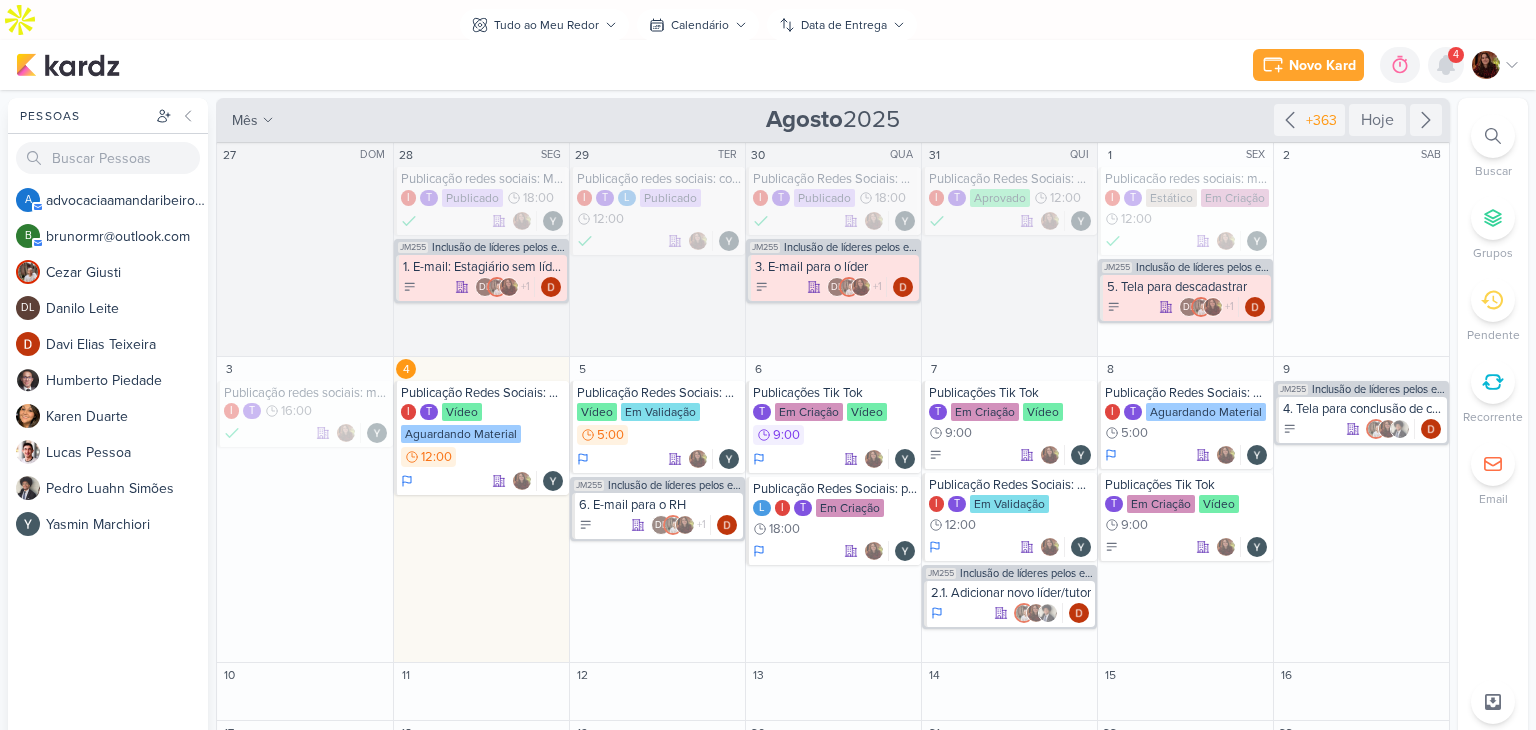 click 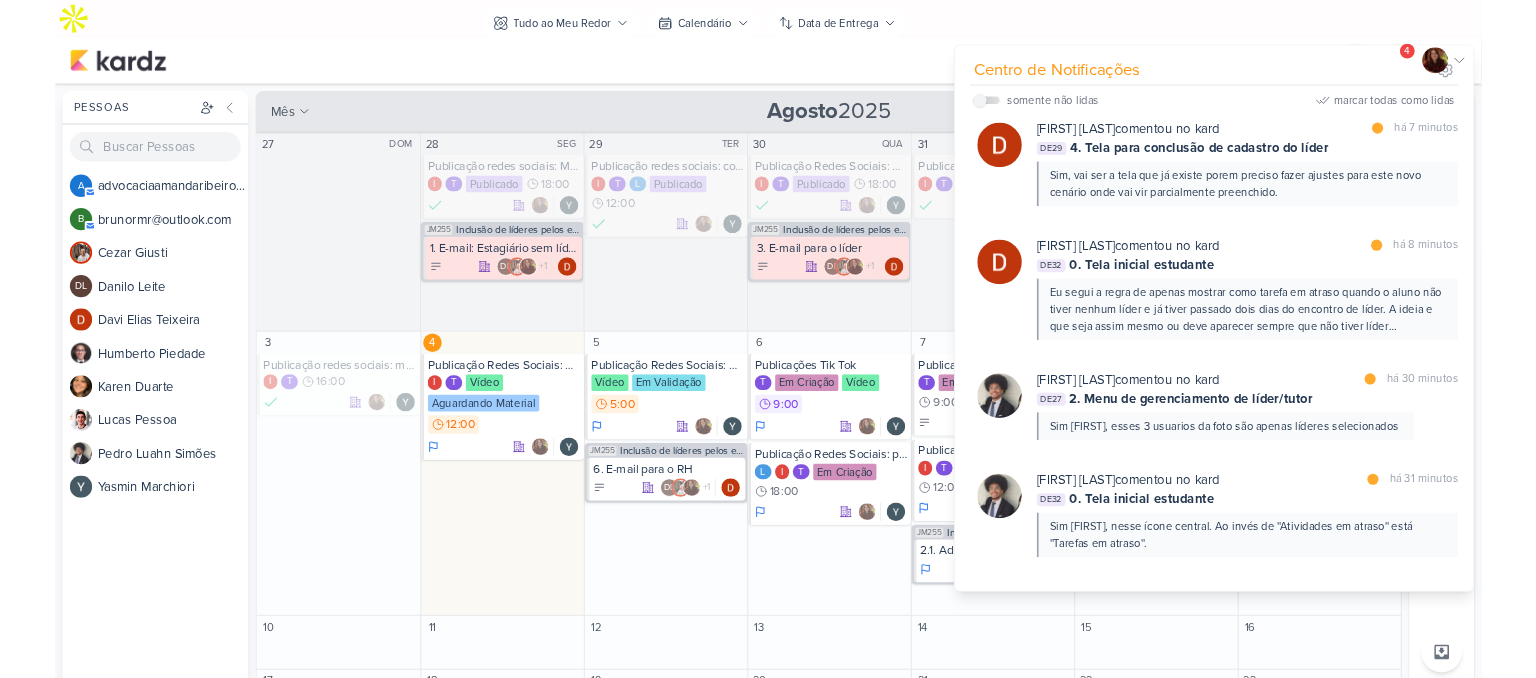 scroll, scrollTop: 0, scrollLeft: 0, axis: both 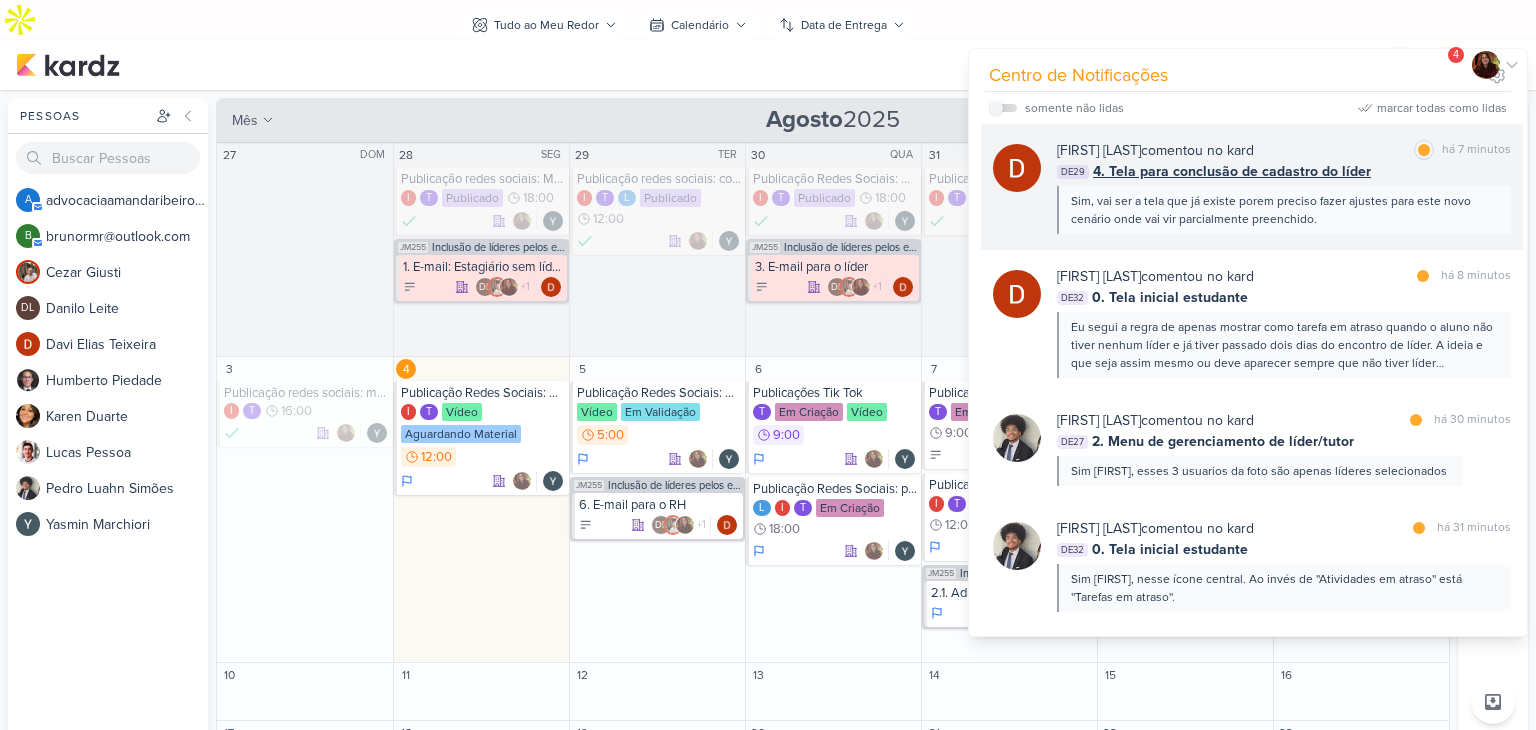 click on "[FIRST] [LAST] comento no kard
marcar como lida
há 7 minutos
DE29
4. Tela para conclusão de cadastro do líder
Sim, vai ser a tela que já existe porem preciso fazer ajustes para este novo cenário onde vai vir parcialmente preenchido." at bounding box center [1252, 187] 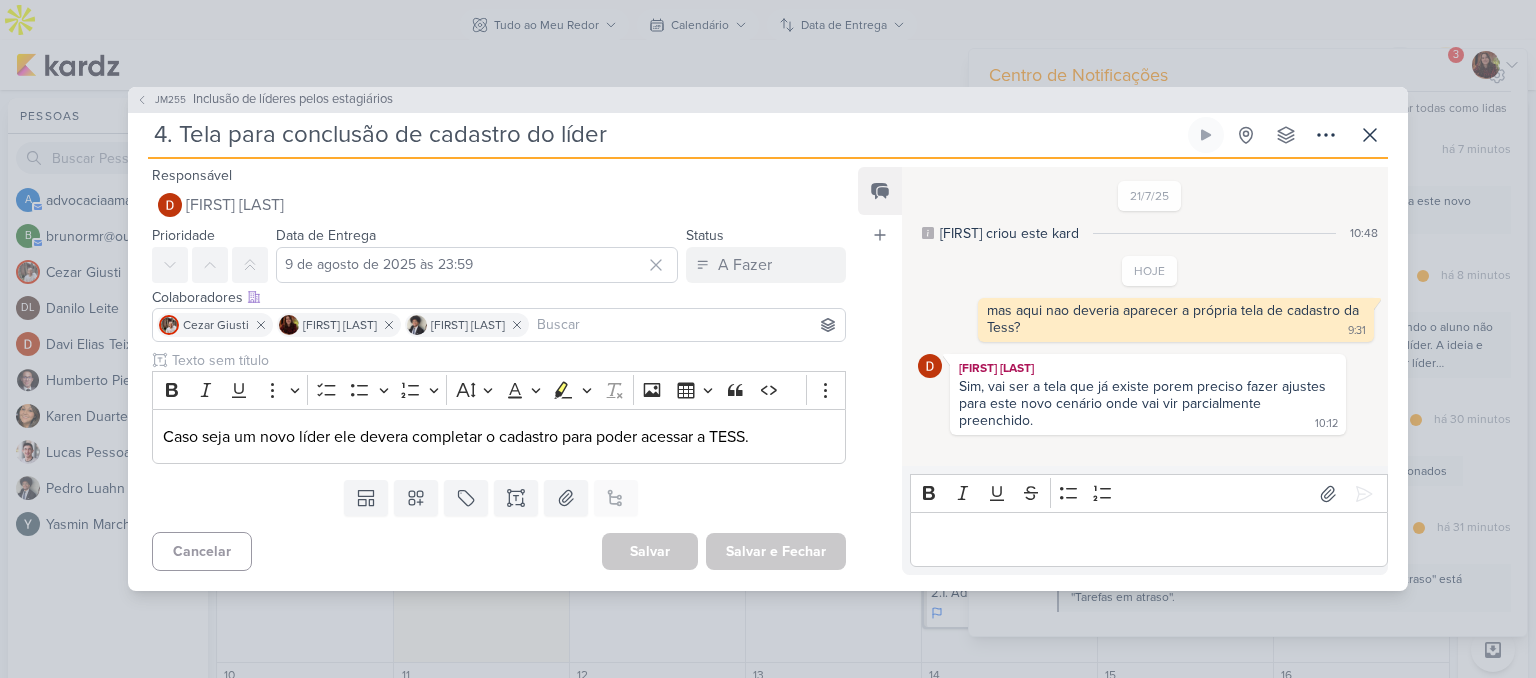 drag, startPoint x: 1103, startPoint y: 93, endPoint x: 852, endPoint y: 28, distance: 259.2798 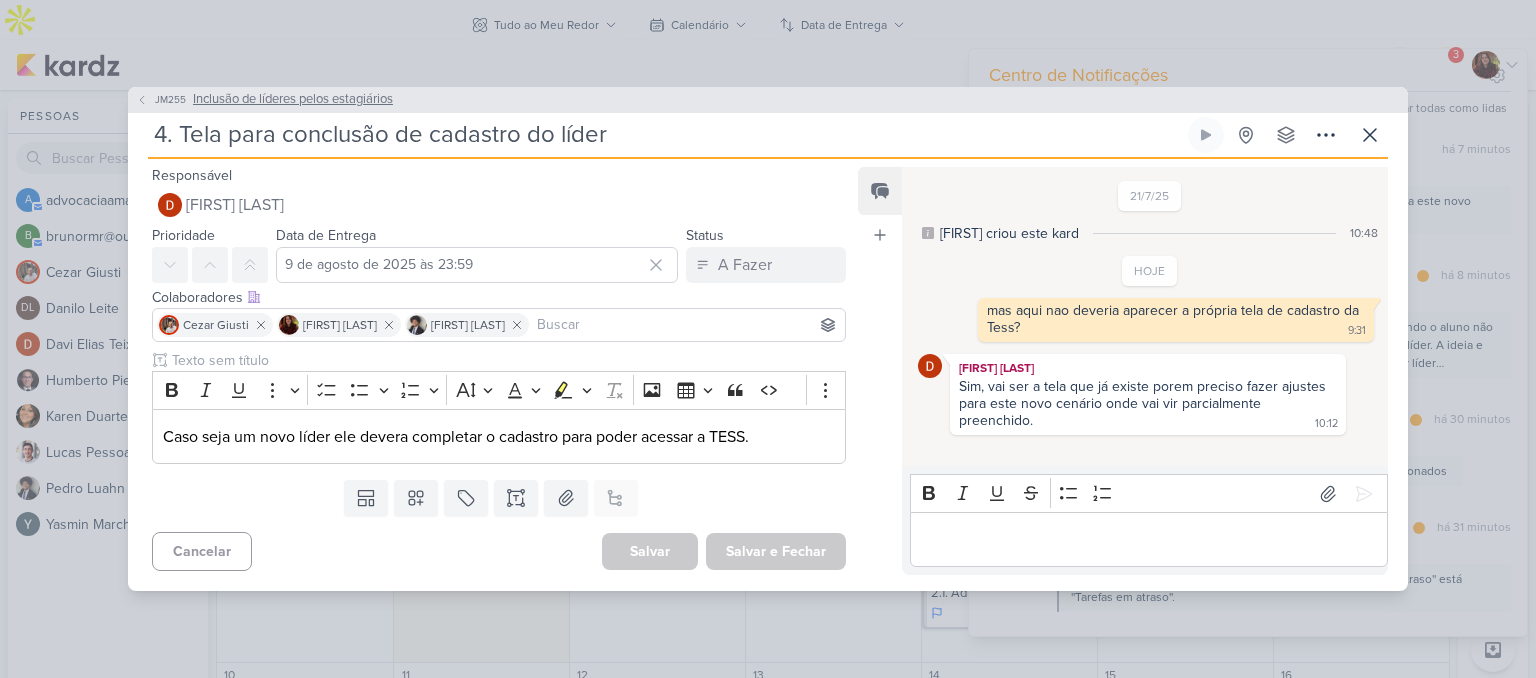 click on "JM255" at bounding box center [170, 99] 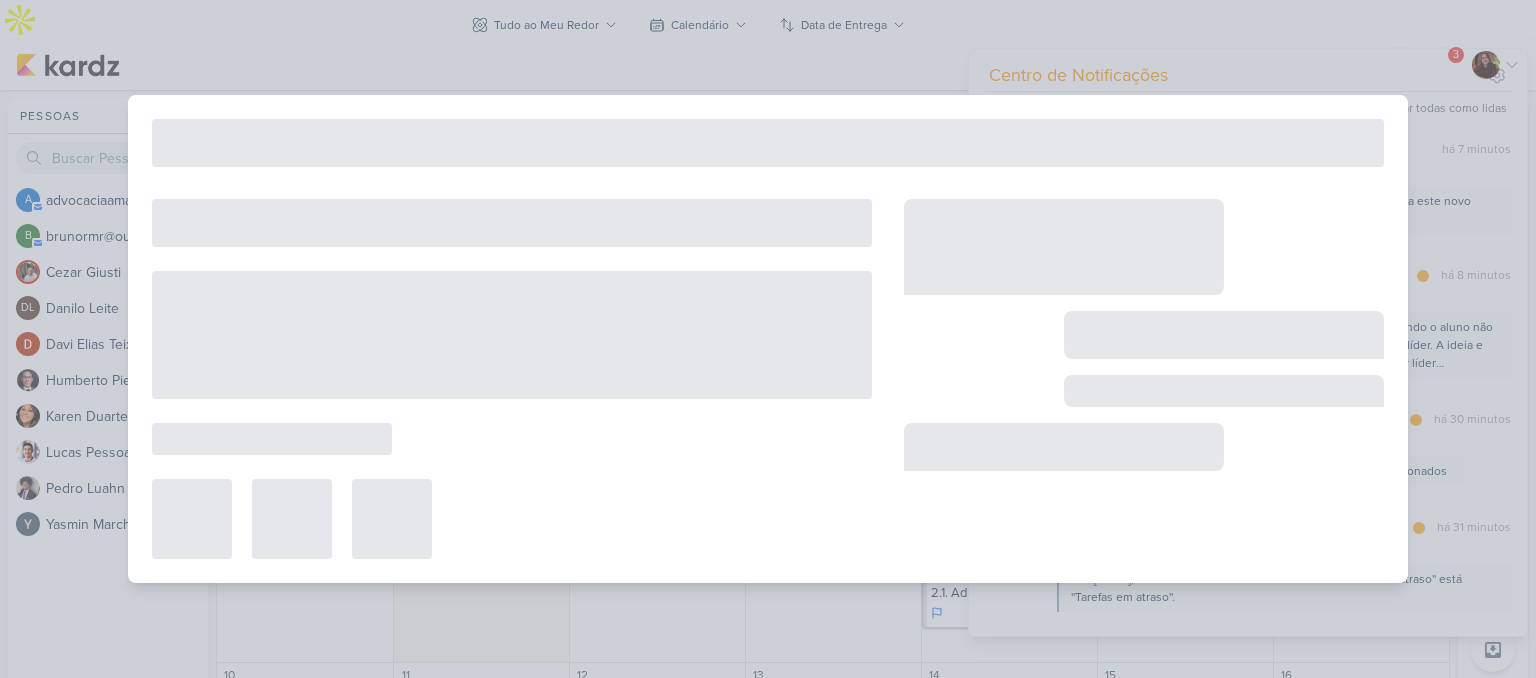 type on "Inclusão de líderes pelos estagiários" 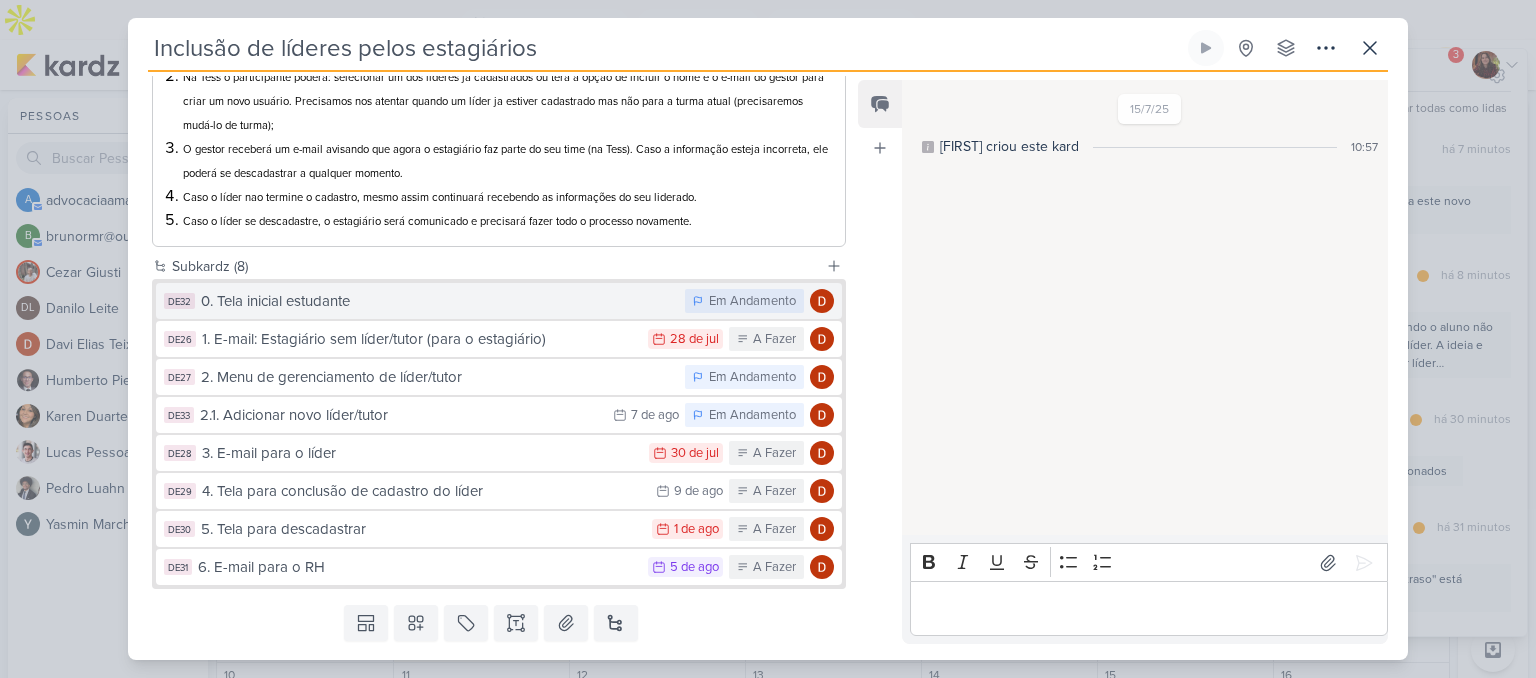 scroll, scrollTop: 299, scrollLeft: 0, axis: vertical 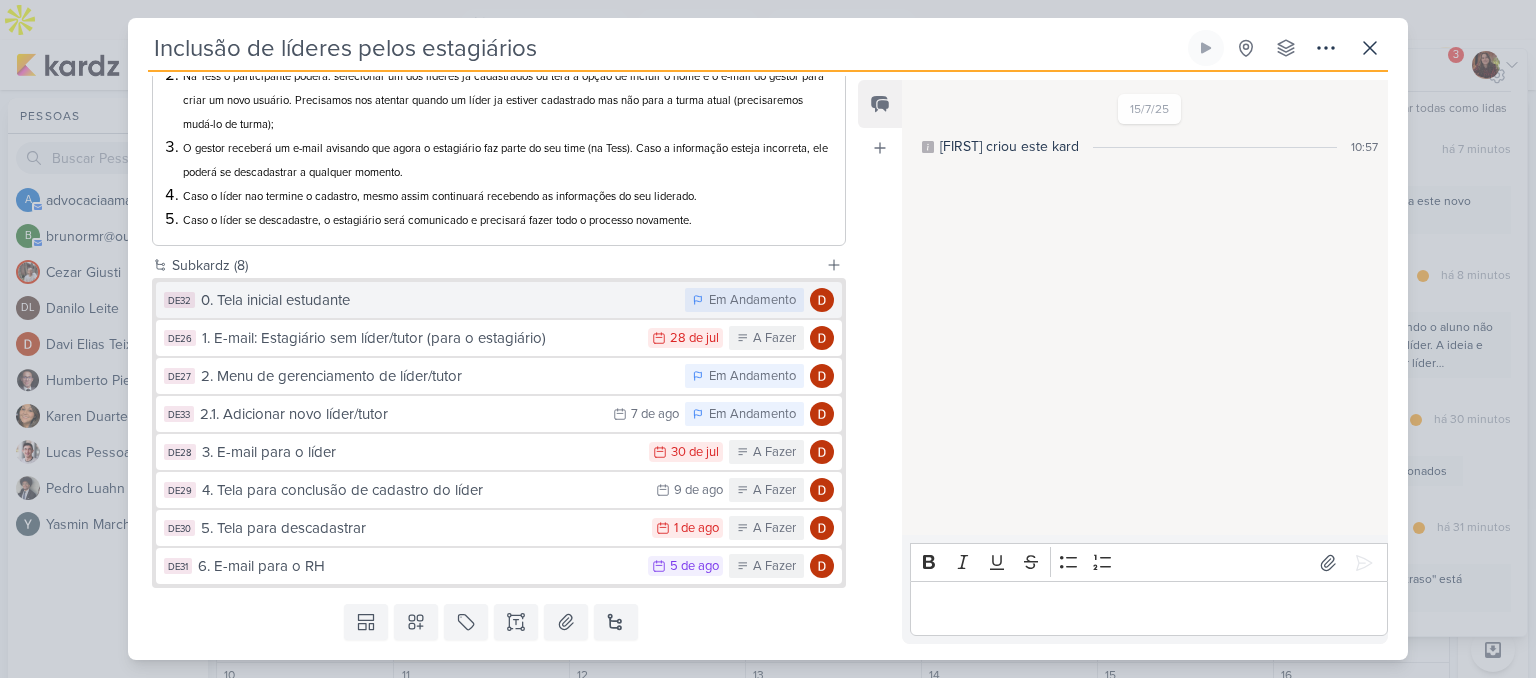 click on "0. Tela inicial estudante" at bounding box center (438, 300) 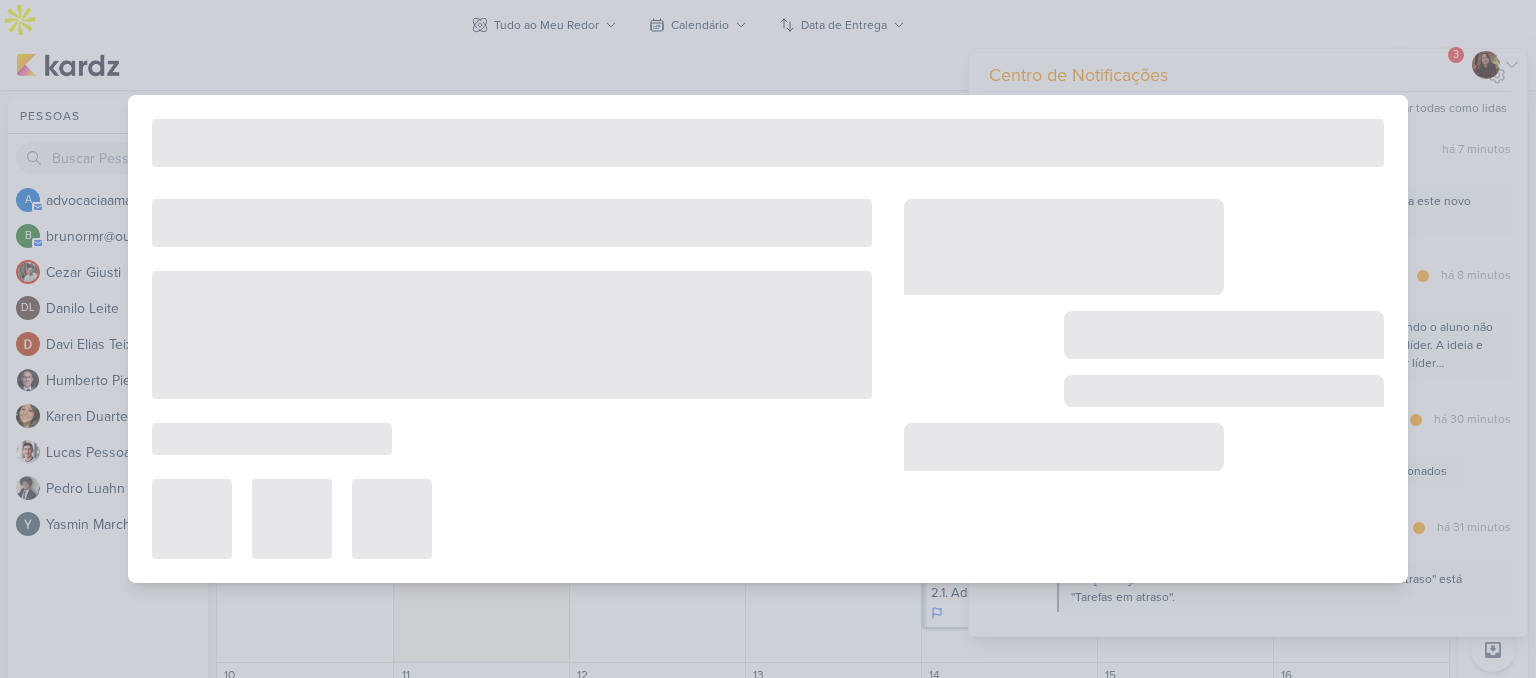 type on "0. Tela inicial estudante" 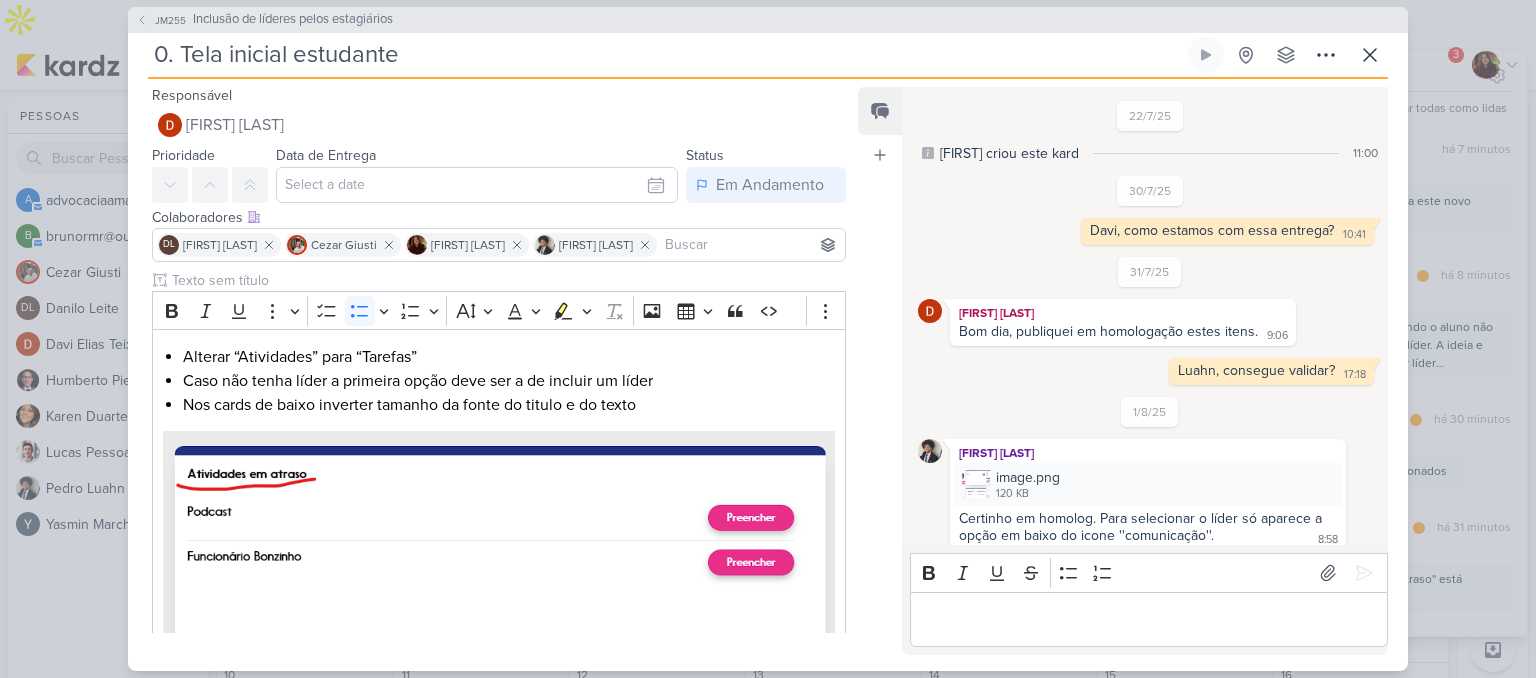 scroll, scrollTop: 293, scrollLeft: 0, axis: vertical 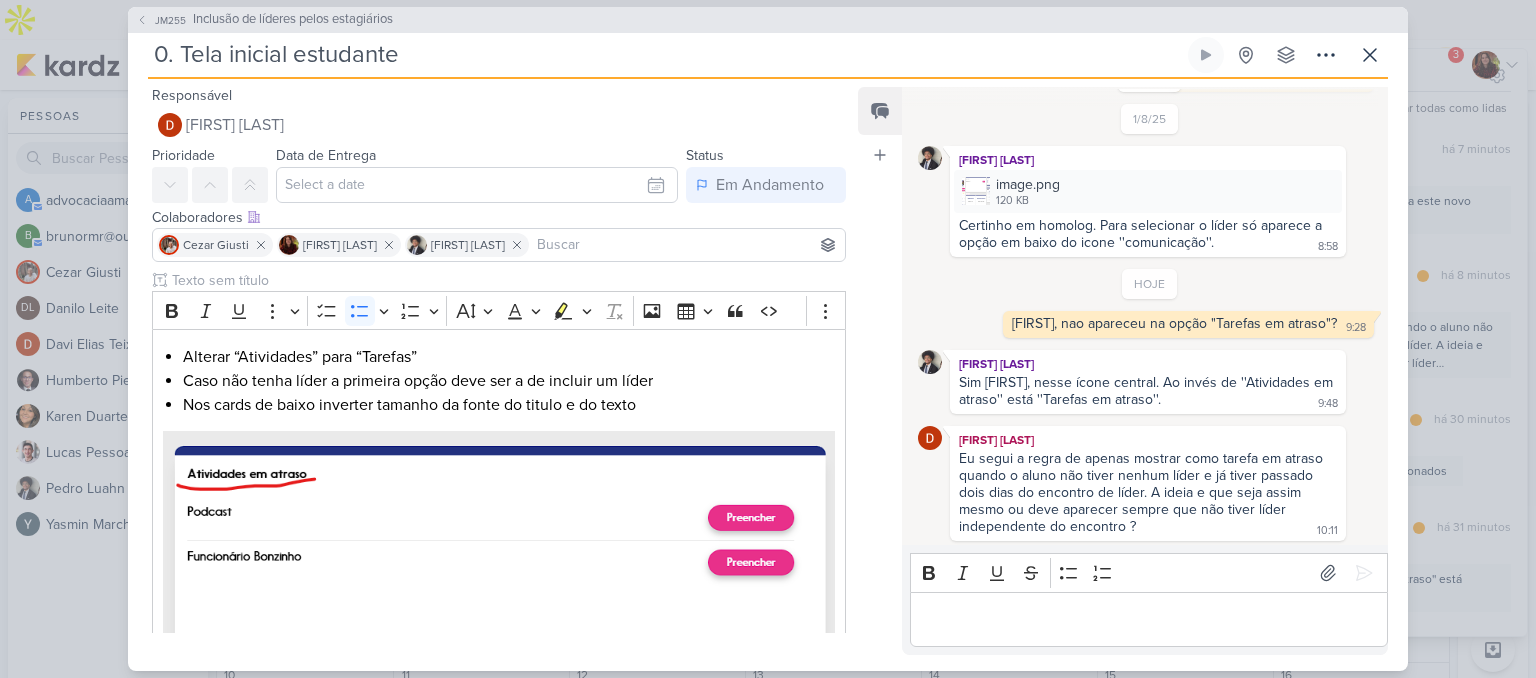 click on "Eu segui a regra de apenas mostrar como tarefa em atraso quando o aluno não tiver nenhum líder e já tiver passado dois dias do encontro de líder. A ideia e que seja assim mesmo ou deve aparecer sempre que não tiver líder independente do encontro ?" at bounding box center (1143, 492) 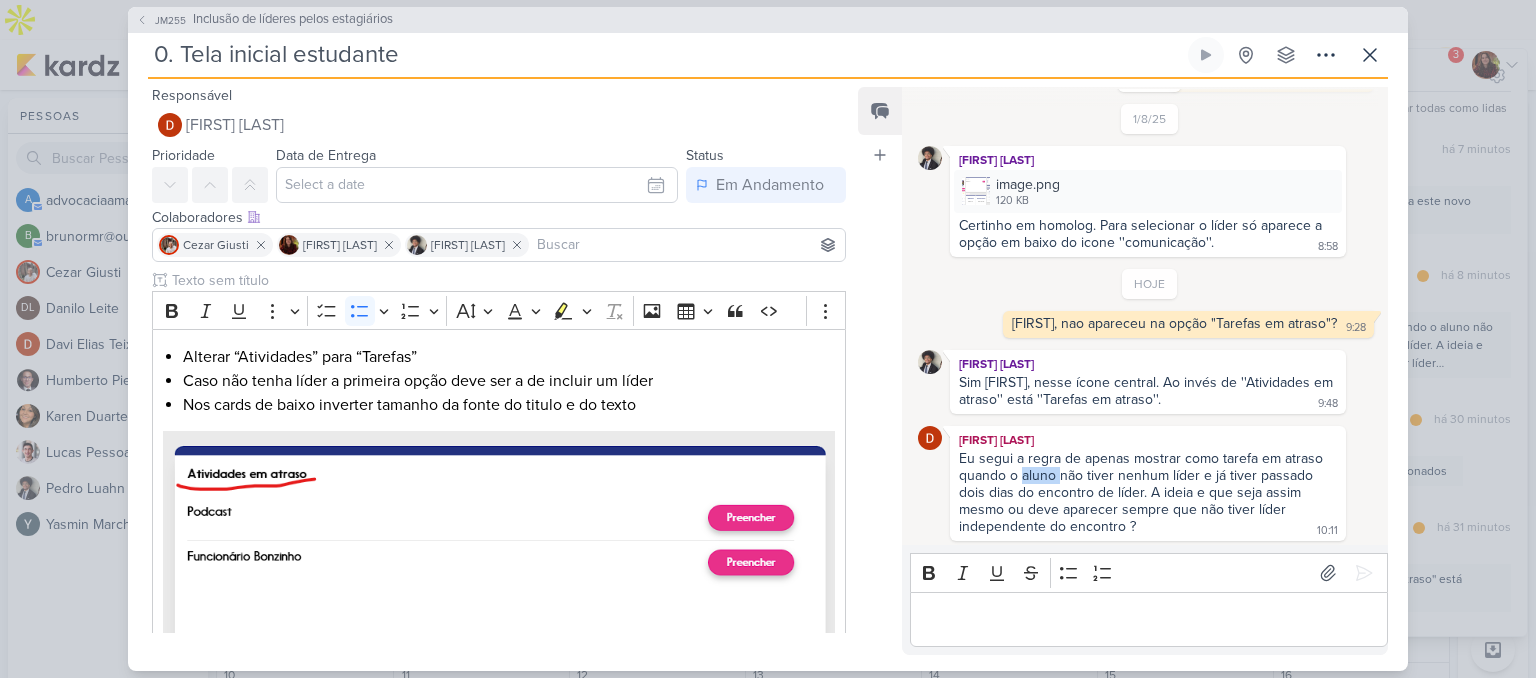 click on "Eu segui a regra de apenas mostrar como tarefa em atraso quando o aluno não tiver nenhum líder e já tiver passado dois dias do encontro de líder. A ideia e que seja assim mesmo ou deve aparecer sempre que não tiver líder independente do encontro ?" at bounding box center (1143, 492) 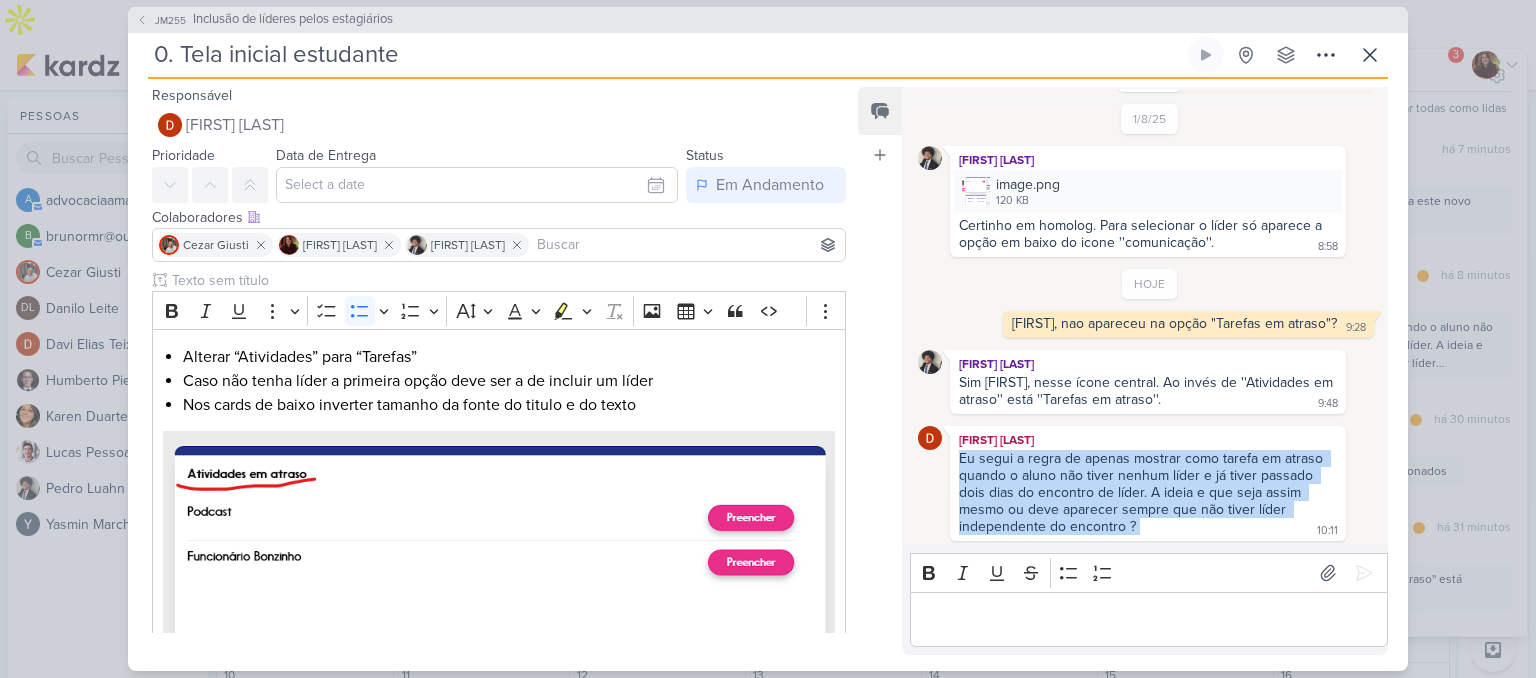 click on "Eu segui a regra de apenas mostrar como tarefa em atraso quando o aluno não tiver nenhum líder e já tiver passado dois dias do encontro de líder. A ideia e que seja assim mesmo ou deve aparecer sempre que não tiver líder independente do encontro ?" at bounding box center [1143, 492] 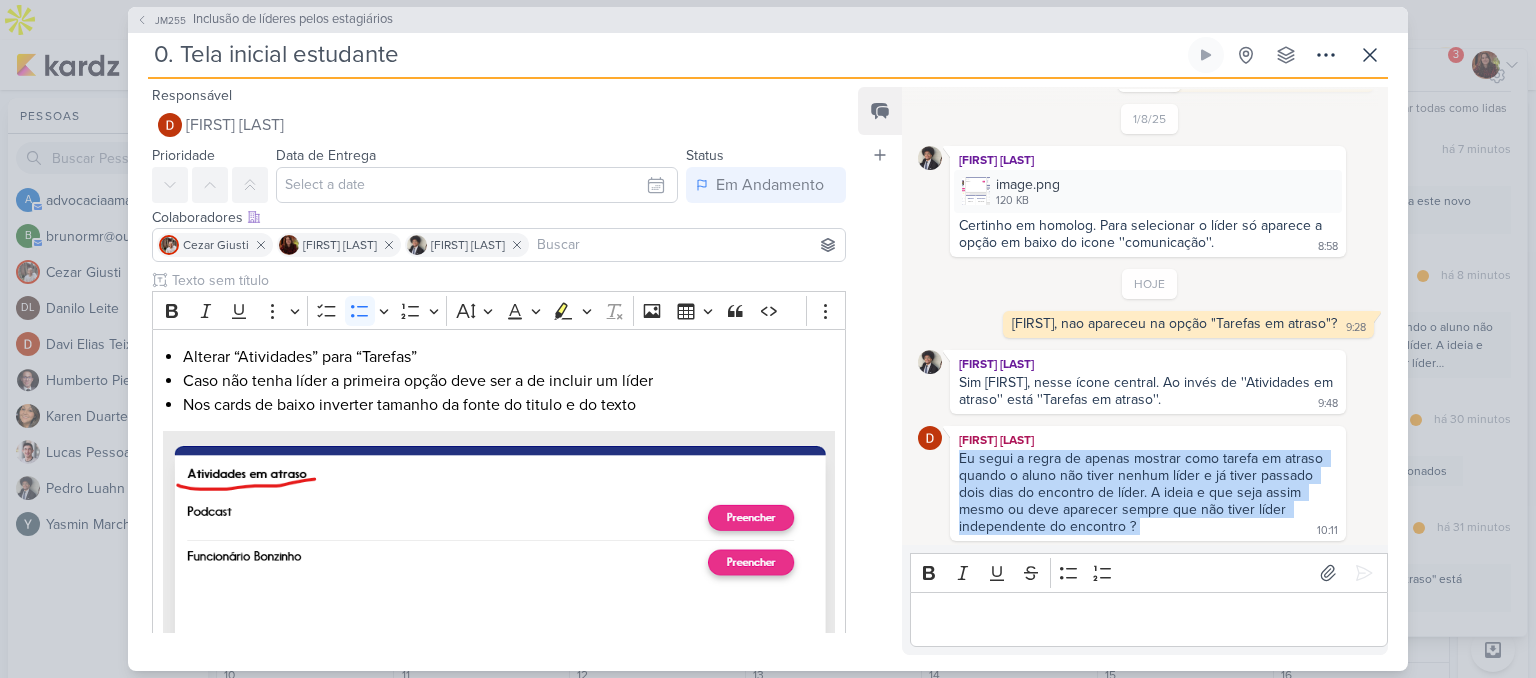 click on "Eu segui a regra de apenas mostrar como tarefa em atraso quando o aluno não tiver nenhum líder e já tiver passado dois dias do encontro de líder. A ideia e que seja assim mesmo ou deve aparecer sempre que não tiver líder independente do encontro ?" at bounding box center (1143, 492) 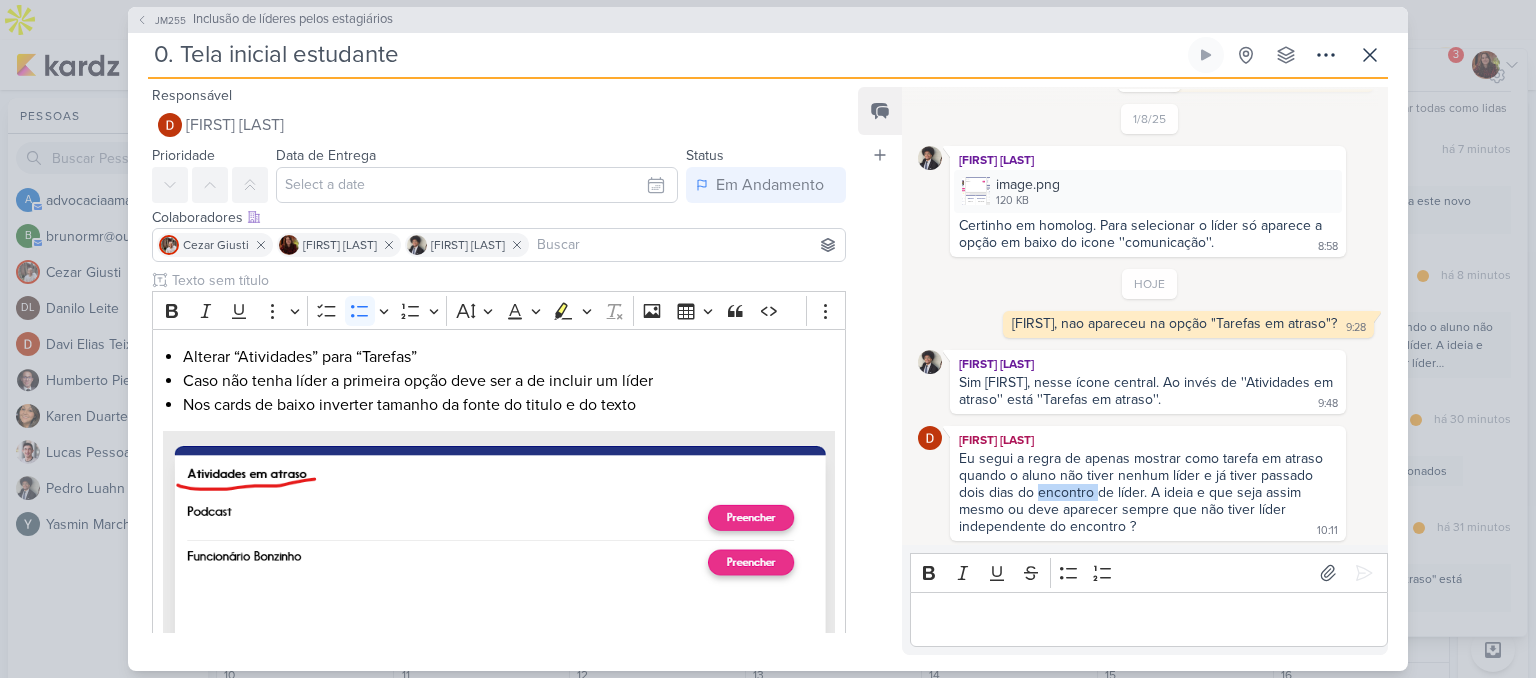 click on "Eu segui a regra de apenas mostrar como tarefa em atraso quando o aluno não tiver nenhum líder e já tiver passado dois dias do encontro de líder. A ideia e que seja assim mesmo ou deve aparecer sempre que não tiver líder independente do encontro ?" at bounding box center (1143, 492) 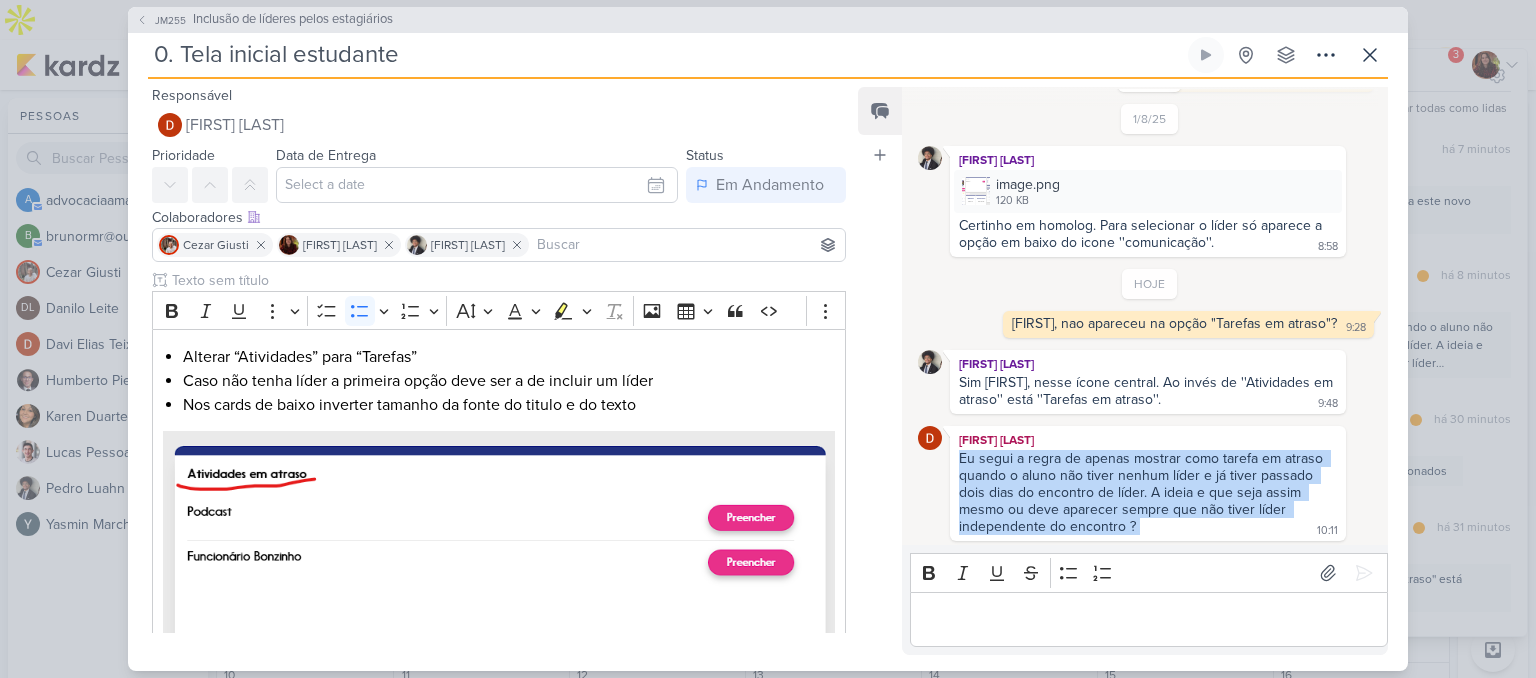 click on "Eu segui a regra de apenas mostrar como tarefa em atraso quando o aluno não tiver nenhum líder e já tiver passado dois dias do encontro de líder. A ideia e que seja assim mesmo ou deve aparecer sempre que não tiver líder independente do encontro ?" at bounding box center (1143, 492) 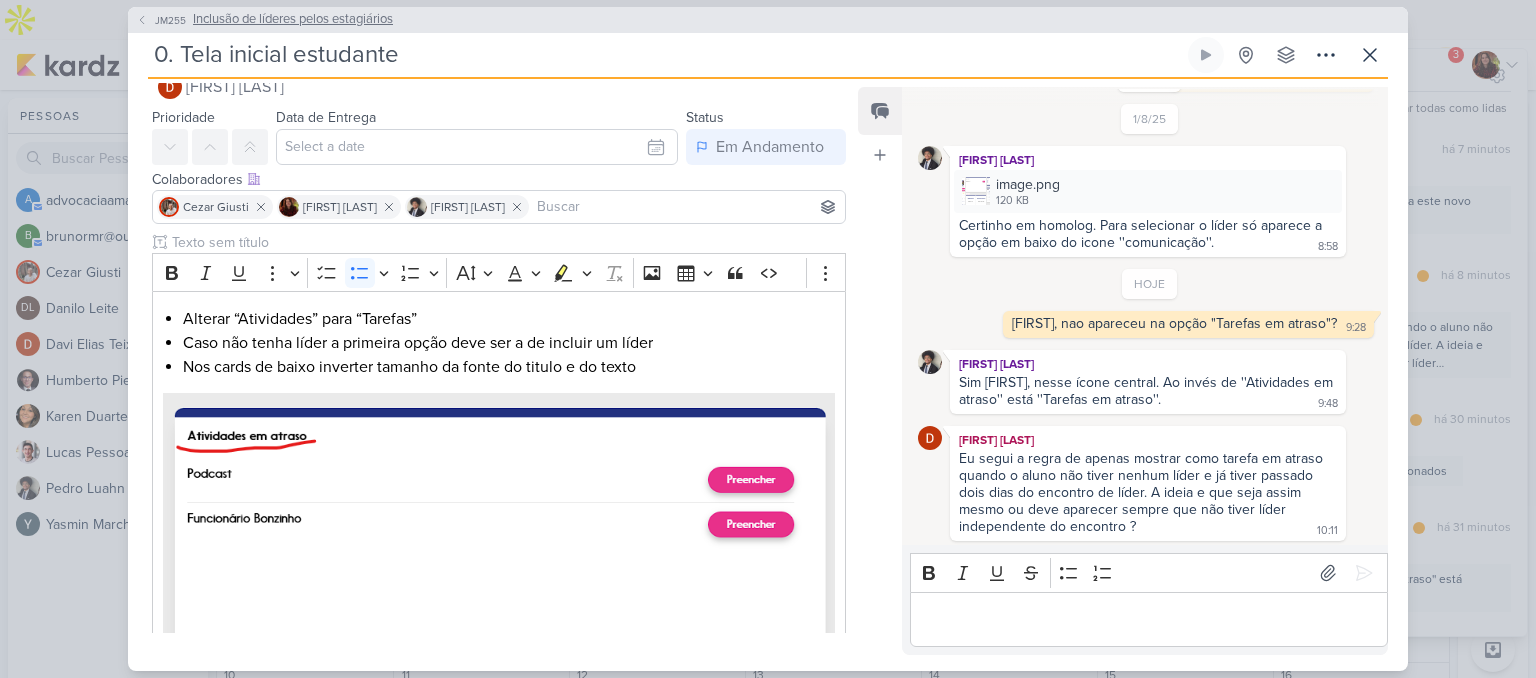 scroll, scrollTop: 40, scrollLeft: 0, axis: vertical 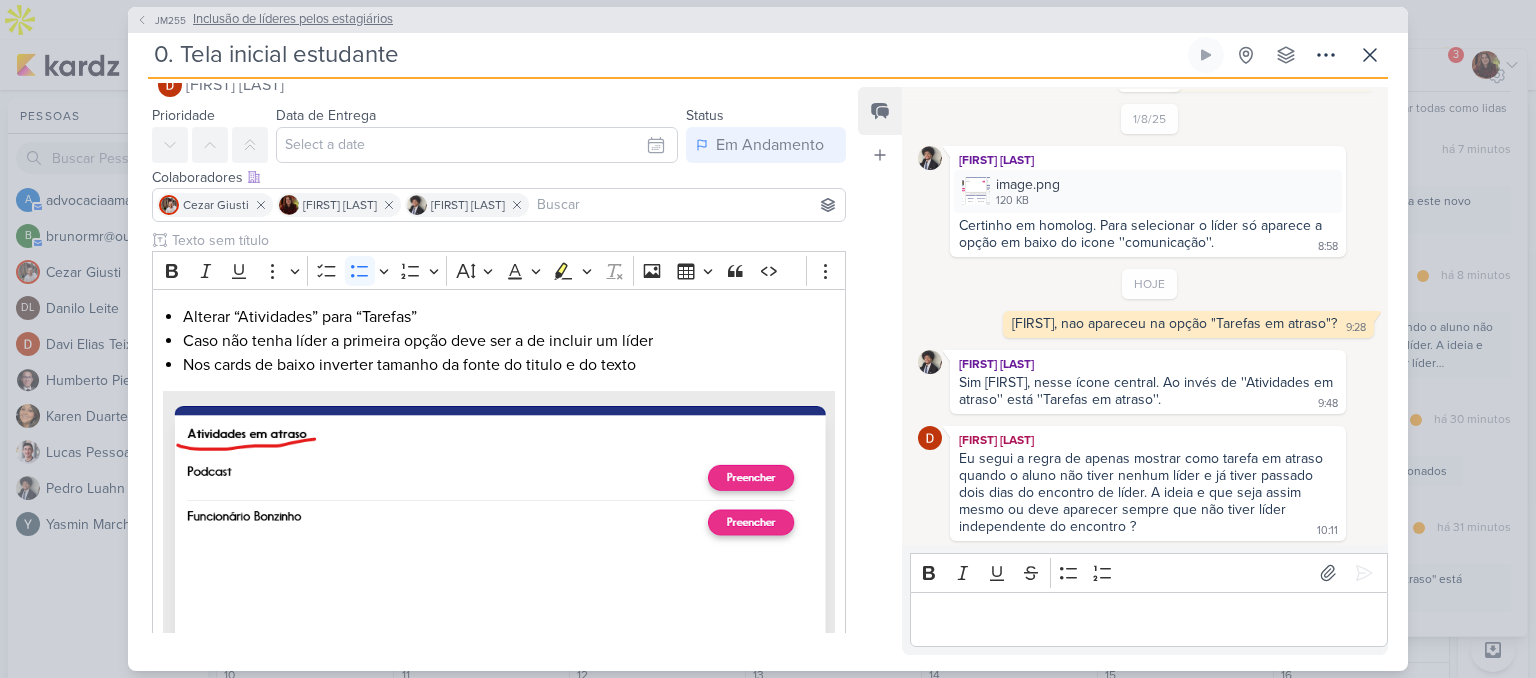 click on "Inclusão de líderes pelos estagiários" at bounding box center [293, 20] 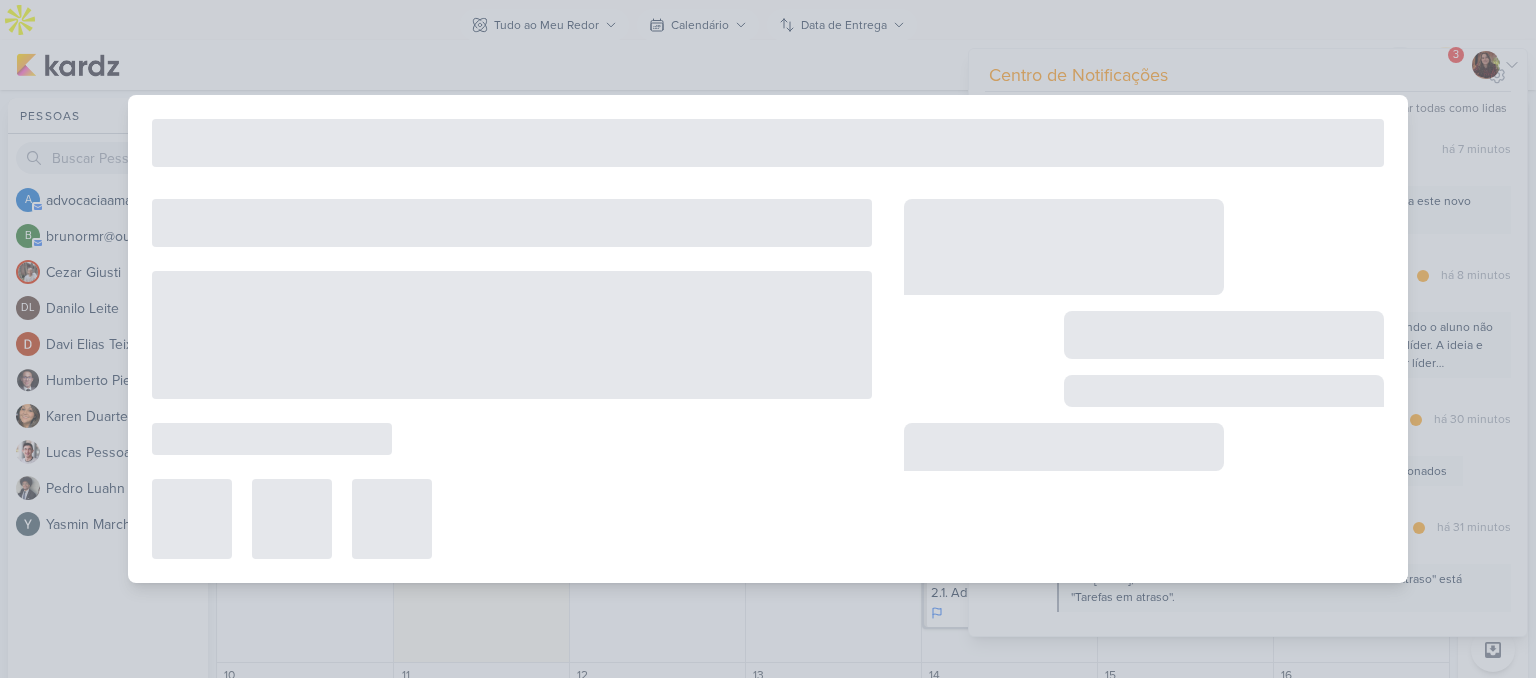 type on "Inclusão de líderes pelos estagiários" 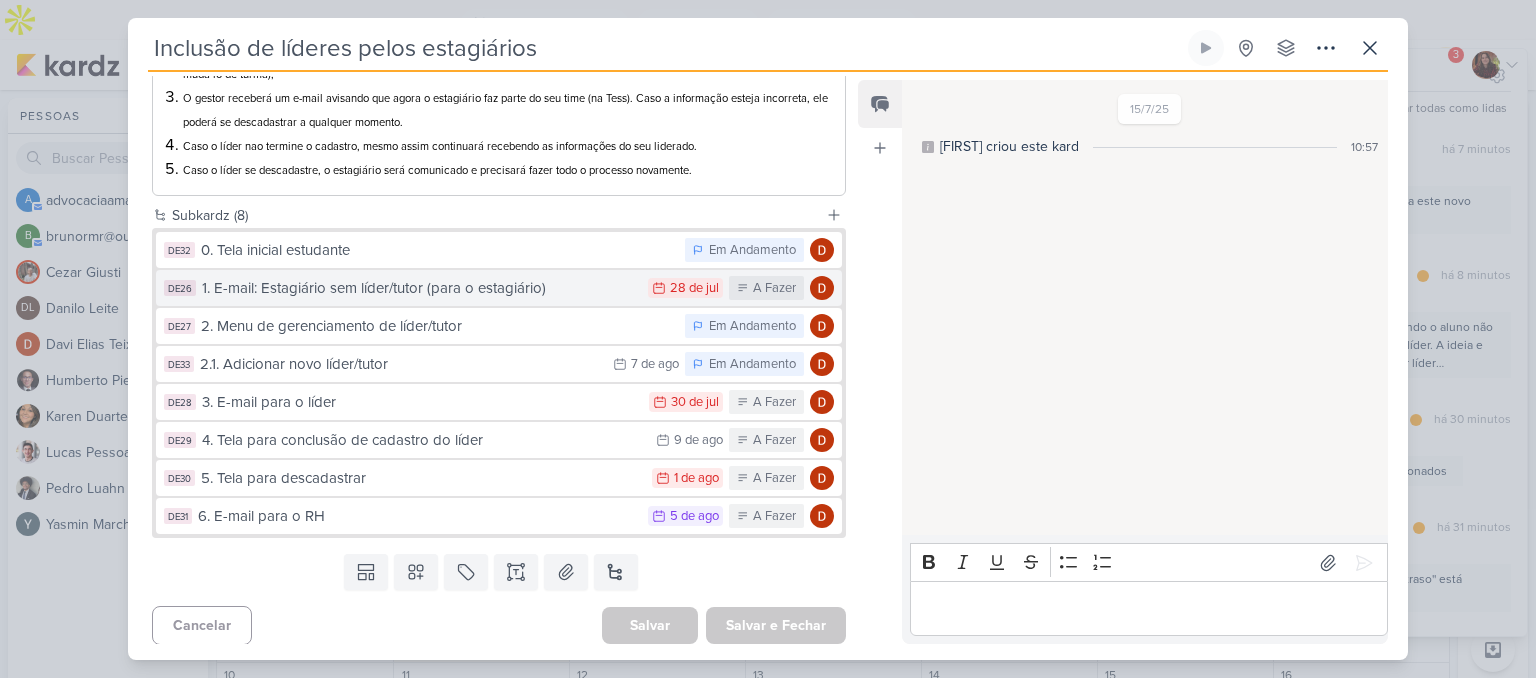 scroll, scrollTop: 353, scrollLeft: 0, axis: vertical 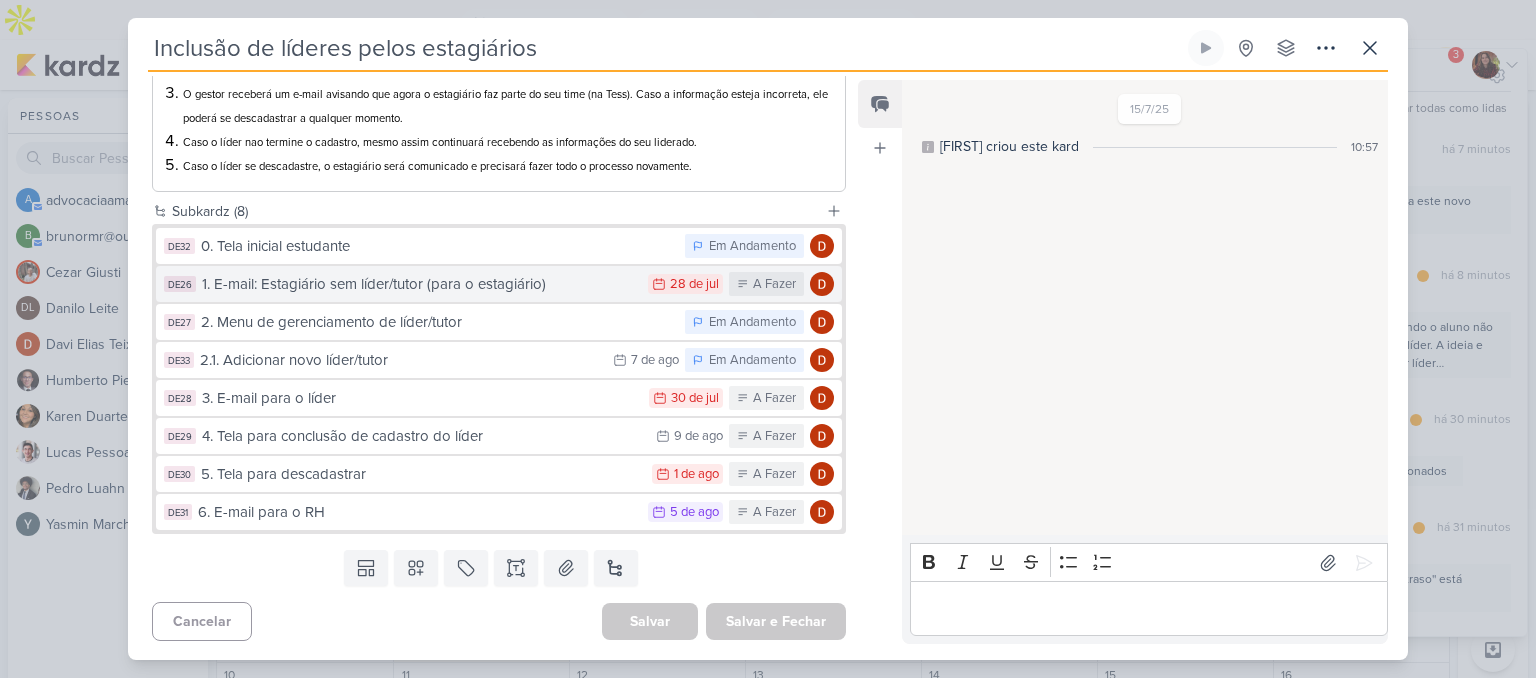 click on "1. E-mail: Estagiário sem líder/tutor (para o estagiário)" at bounding box center (420, 284) 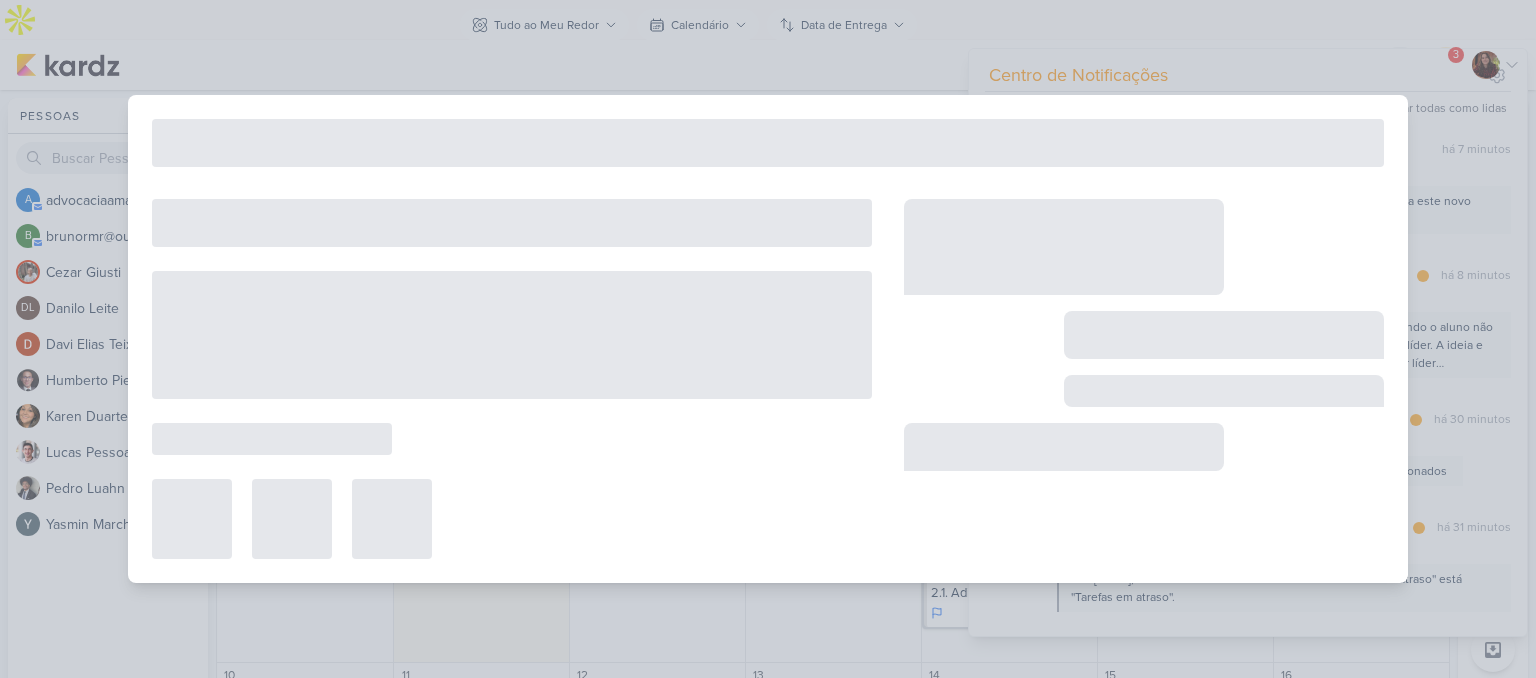 type on "1. E-mail: Estagiário sem líder/tutor (para o estagiário)" 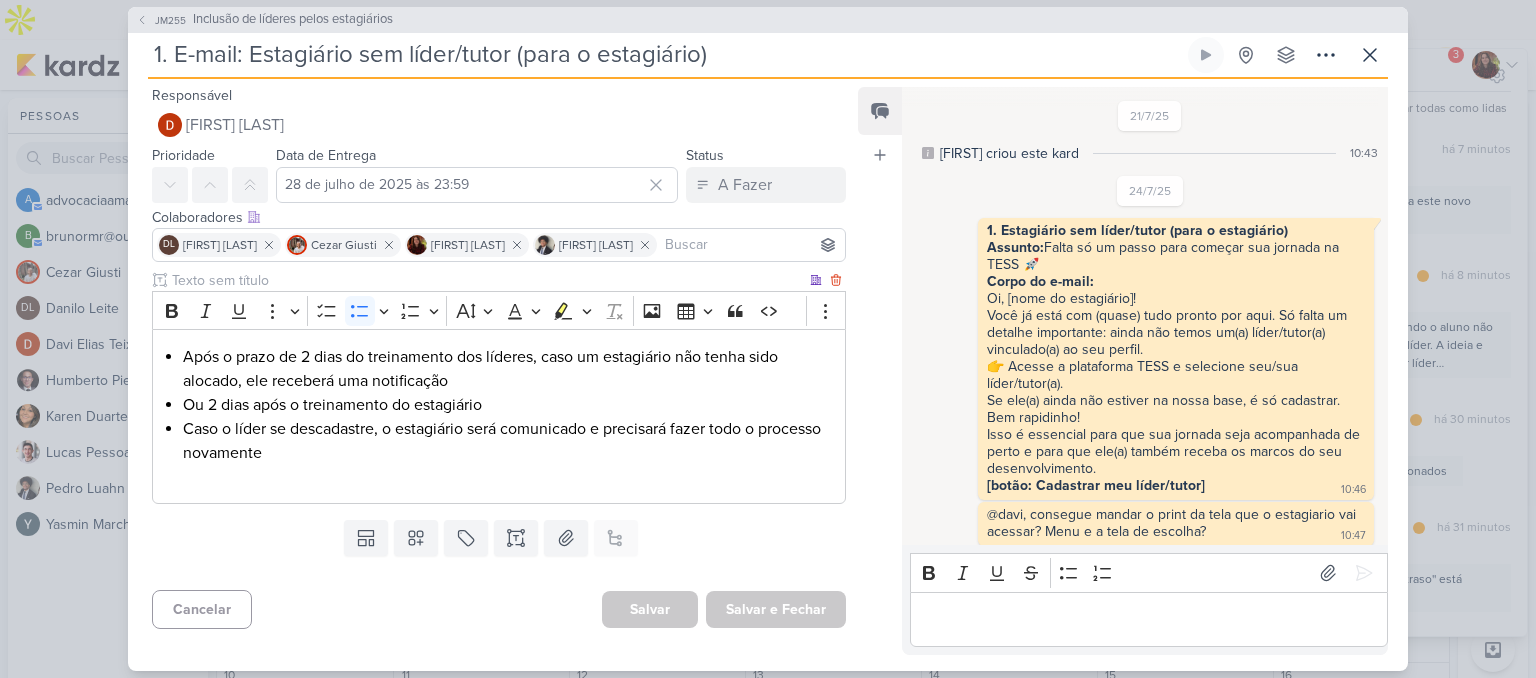 scroll, scrollTop: 1119, scrollLeft: 0, axis: vertical 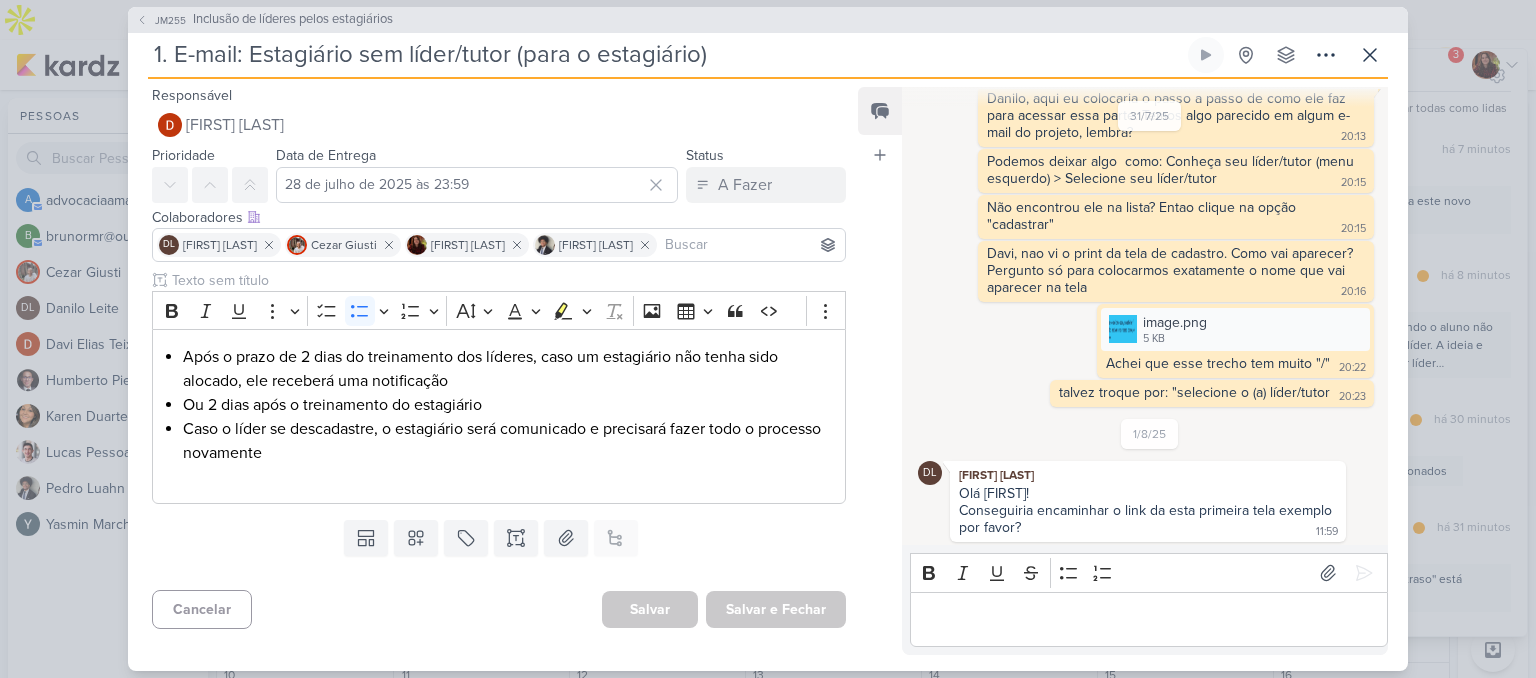 click on "Conseguiria encaminhar o link da esta primeira tela exemplo por favor?" at bounding box center (1147, 519) 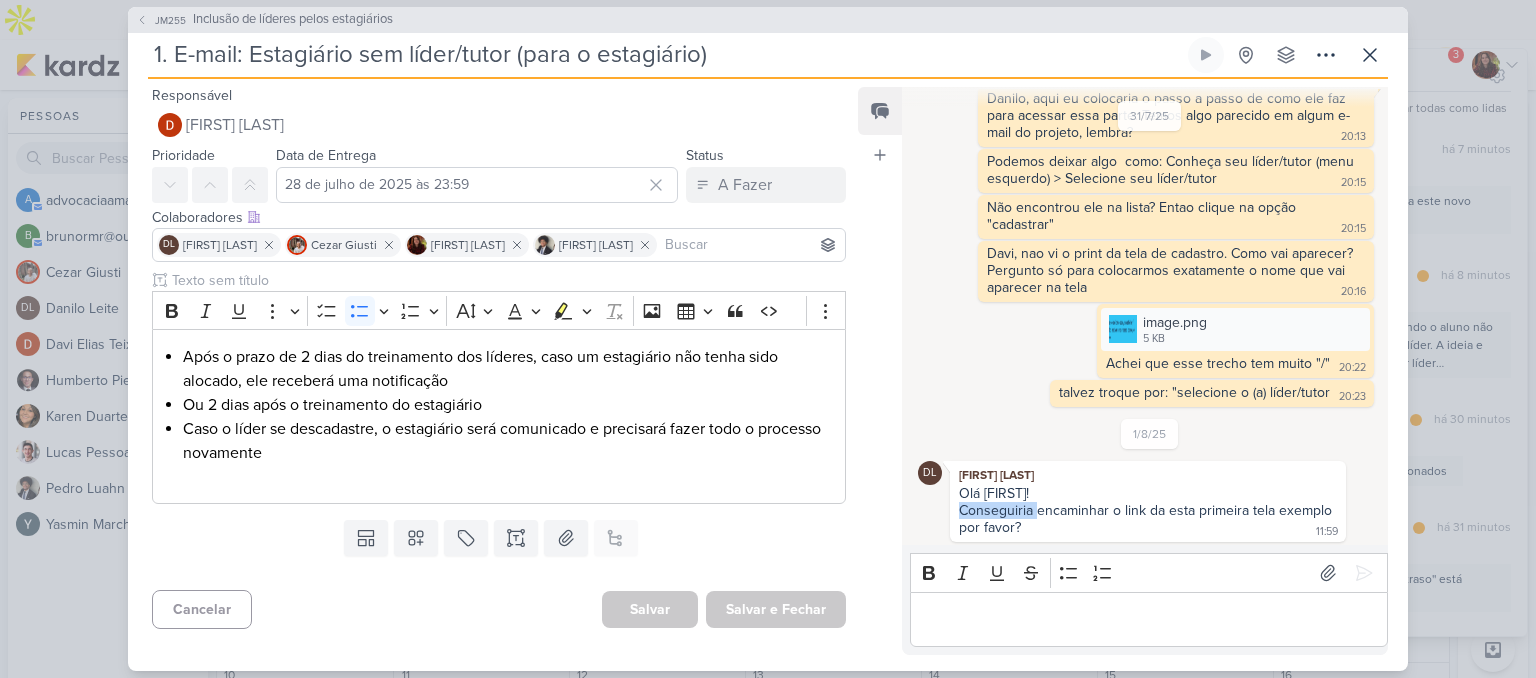 click on "Conseguiria encaminhar o link da esta primeira tela exemplo por favor?" at bounding box center [1147, 519] 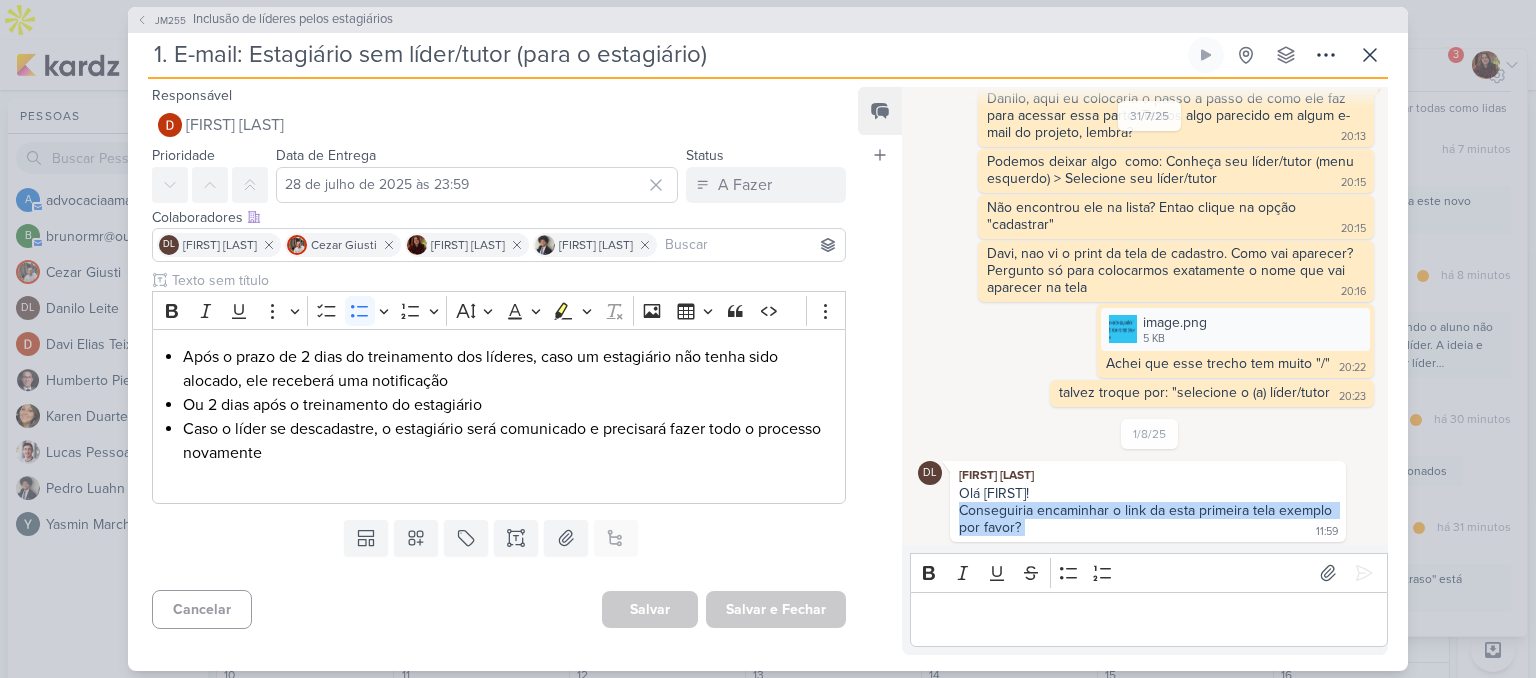 click on "Conseguiria encaminhar o link da esta primeira tela exemplo por favor?" at bounding box center [1147, 519] 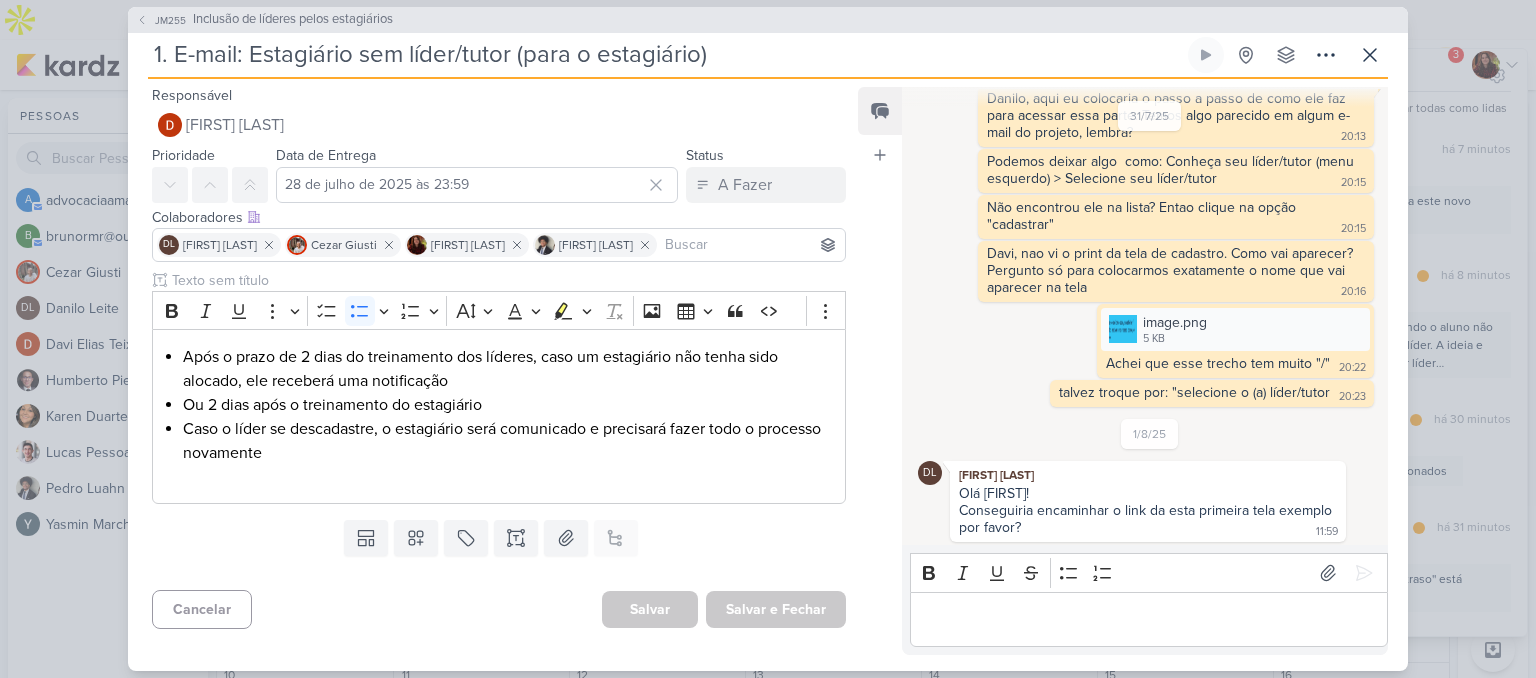click at bounding box center (1148, 619) 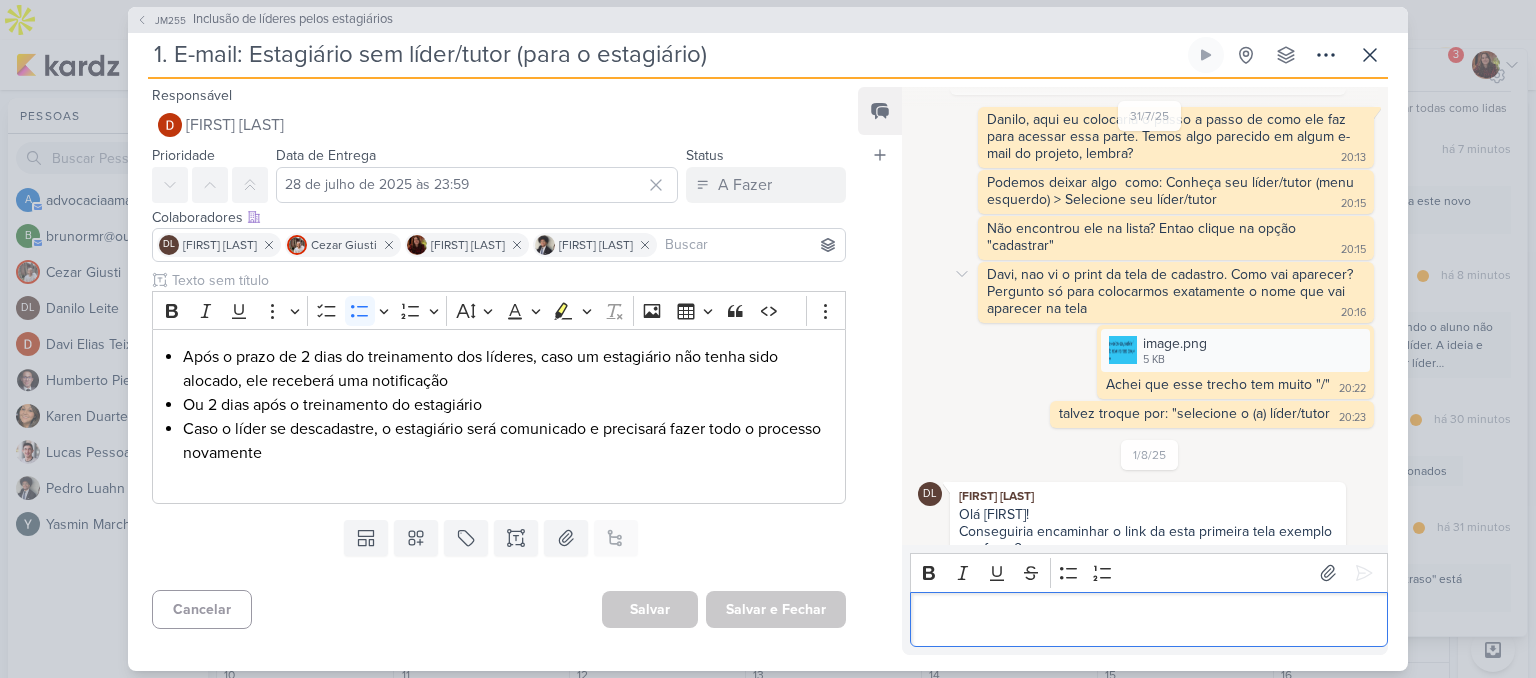 scroll, scrollTop: 1200, scrollLeft: 0, axis: vertical 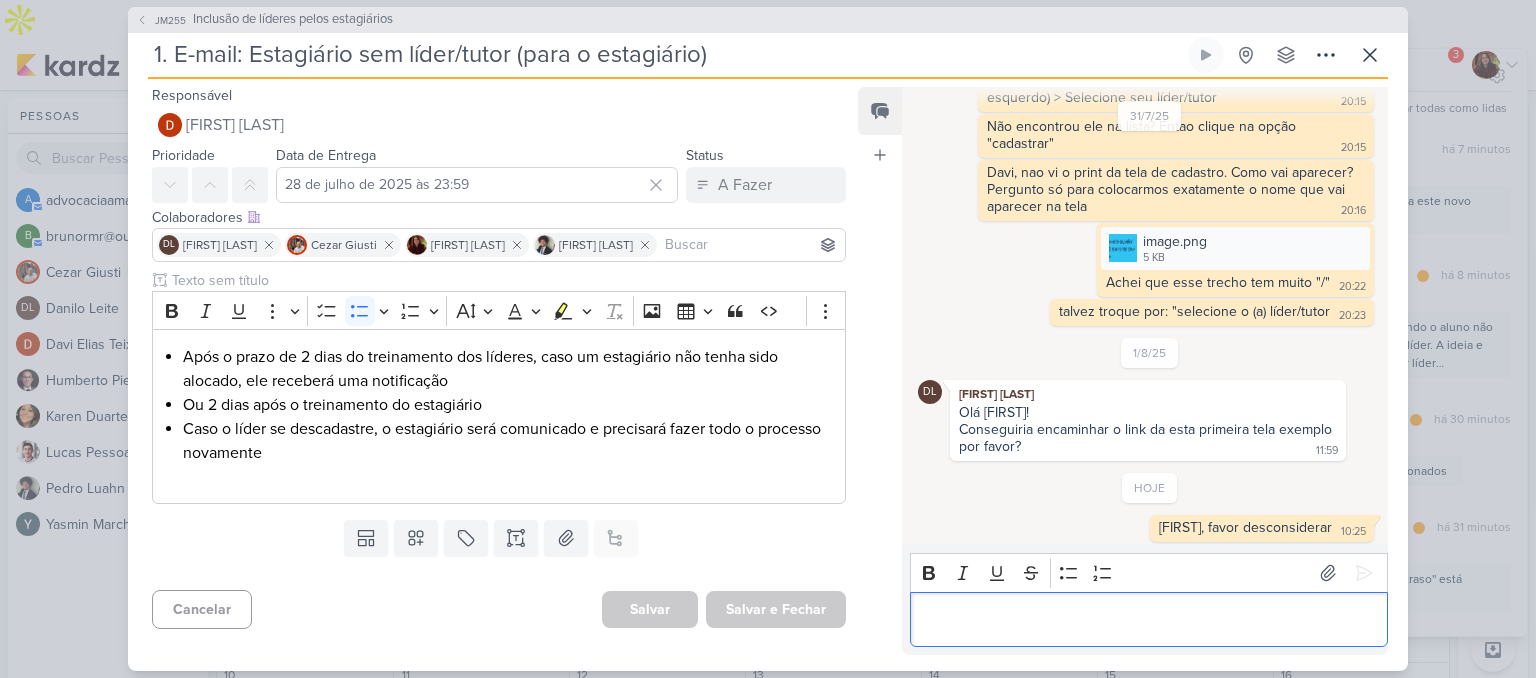 click at bounding box center (1148, 619) 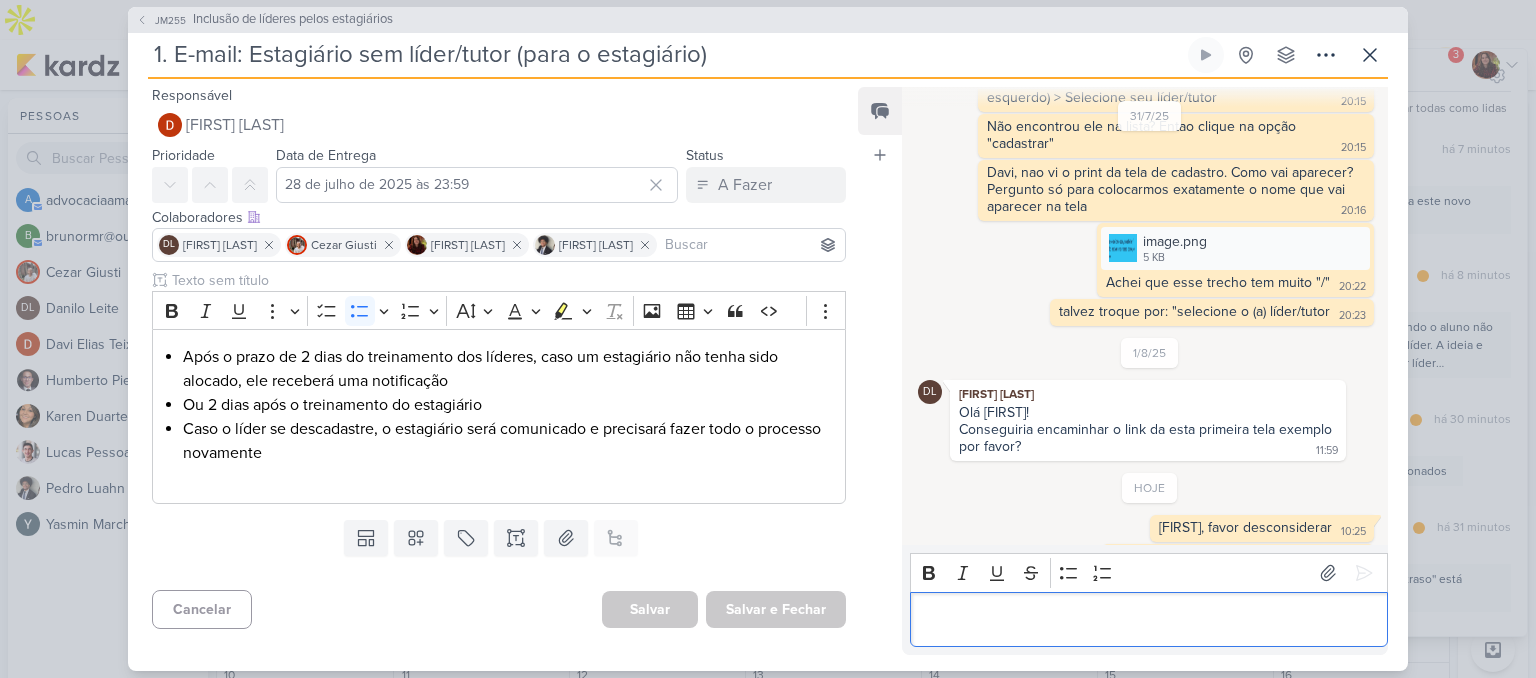 scroll, scrollTop: 1228, scrollLeft: 0, axis: vertical 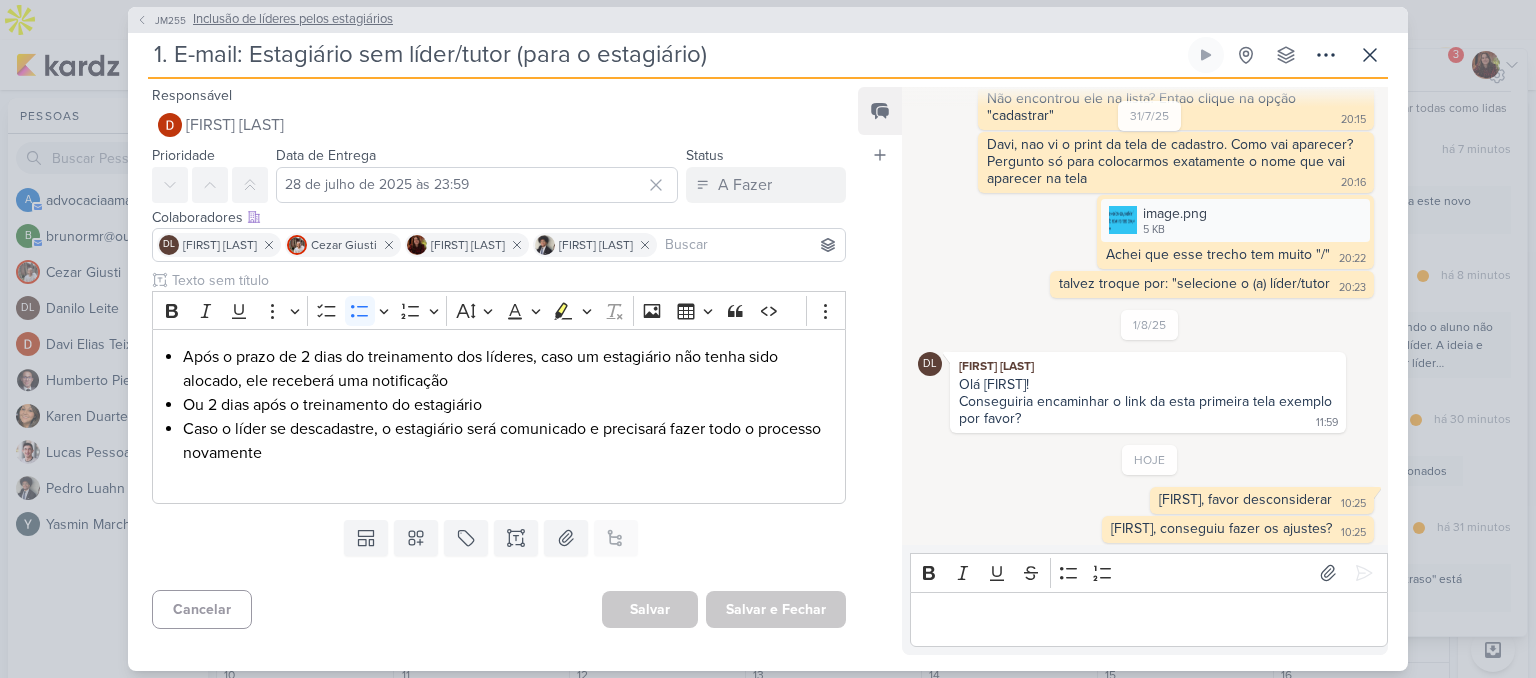 click on "Inclusão de líderes pelos estagiários" at bounding box center [293, 20] 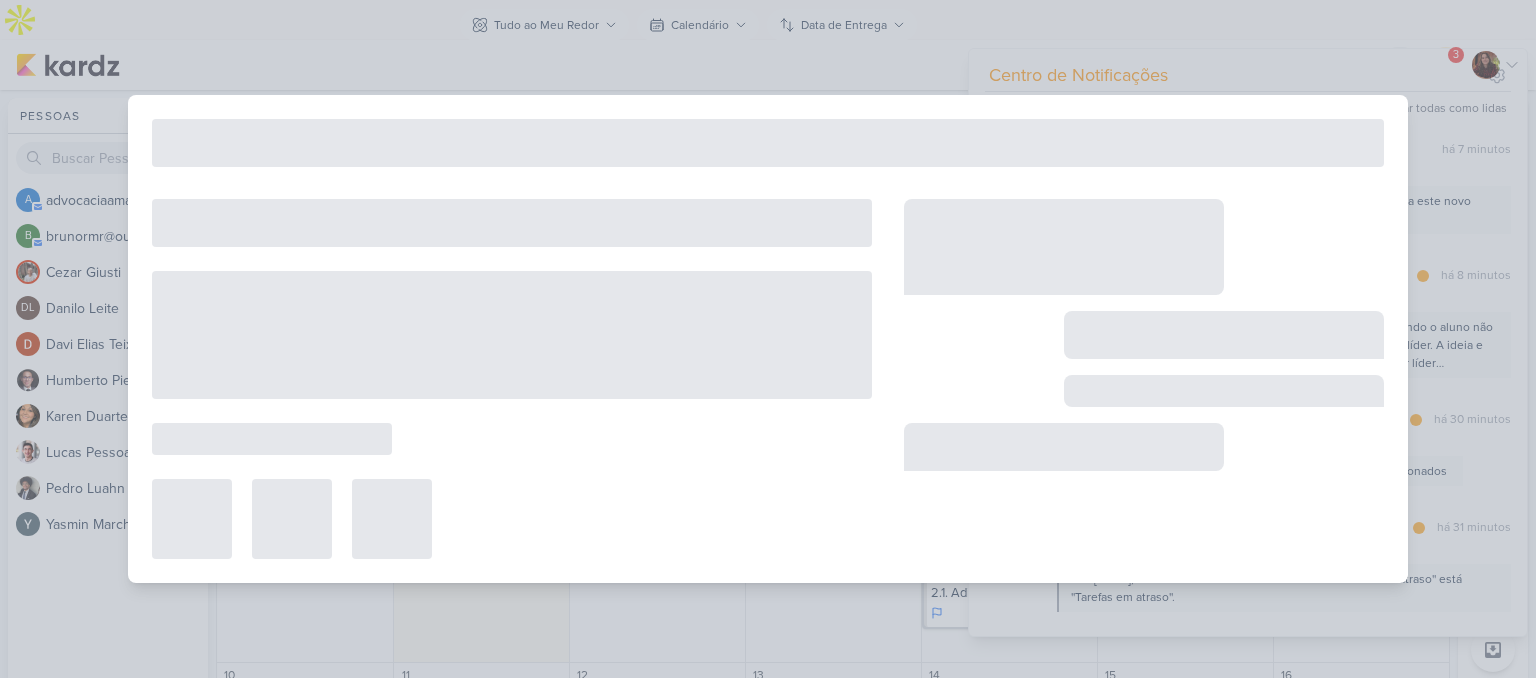 type on "Inclusão de líderes pelos estagiários" 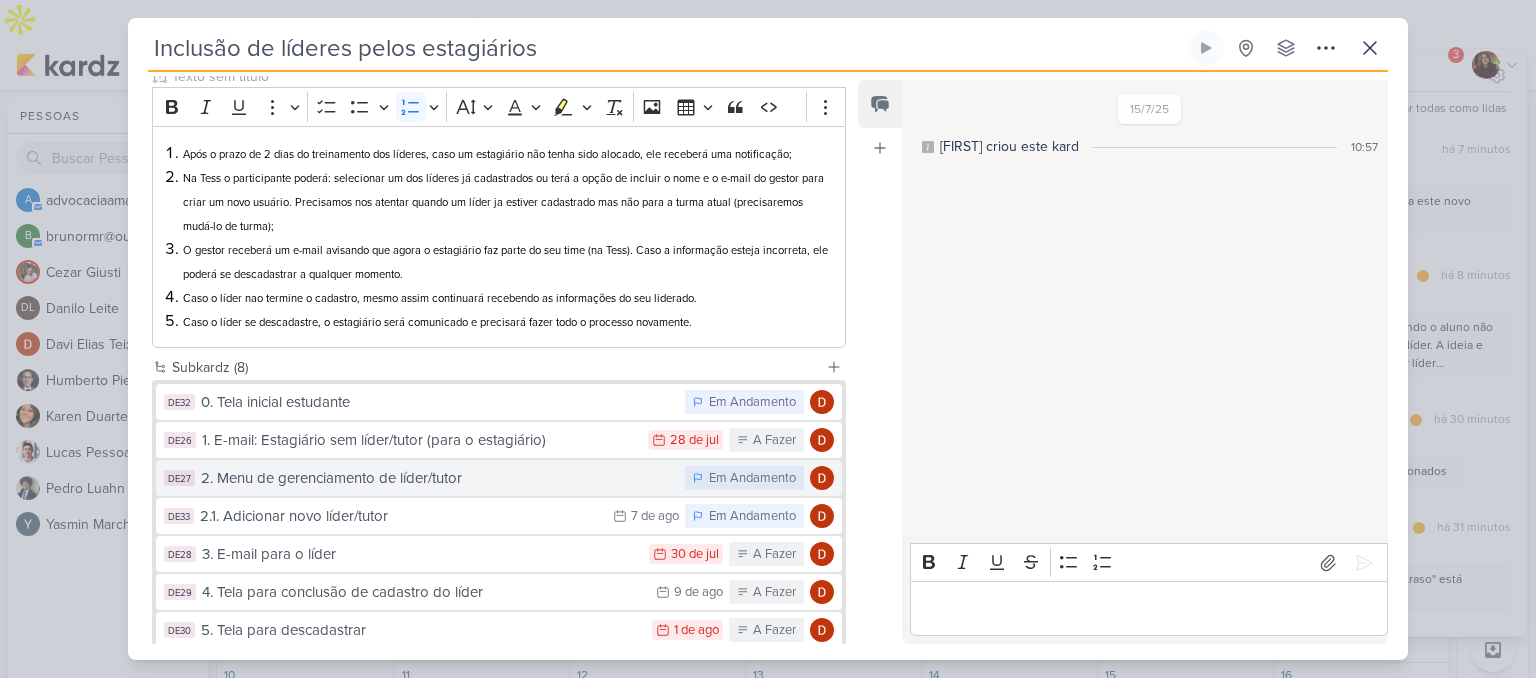 scroll, scrollTop: 198, scrollLeft: 0, axis: vertical 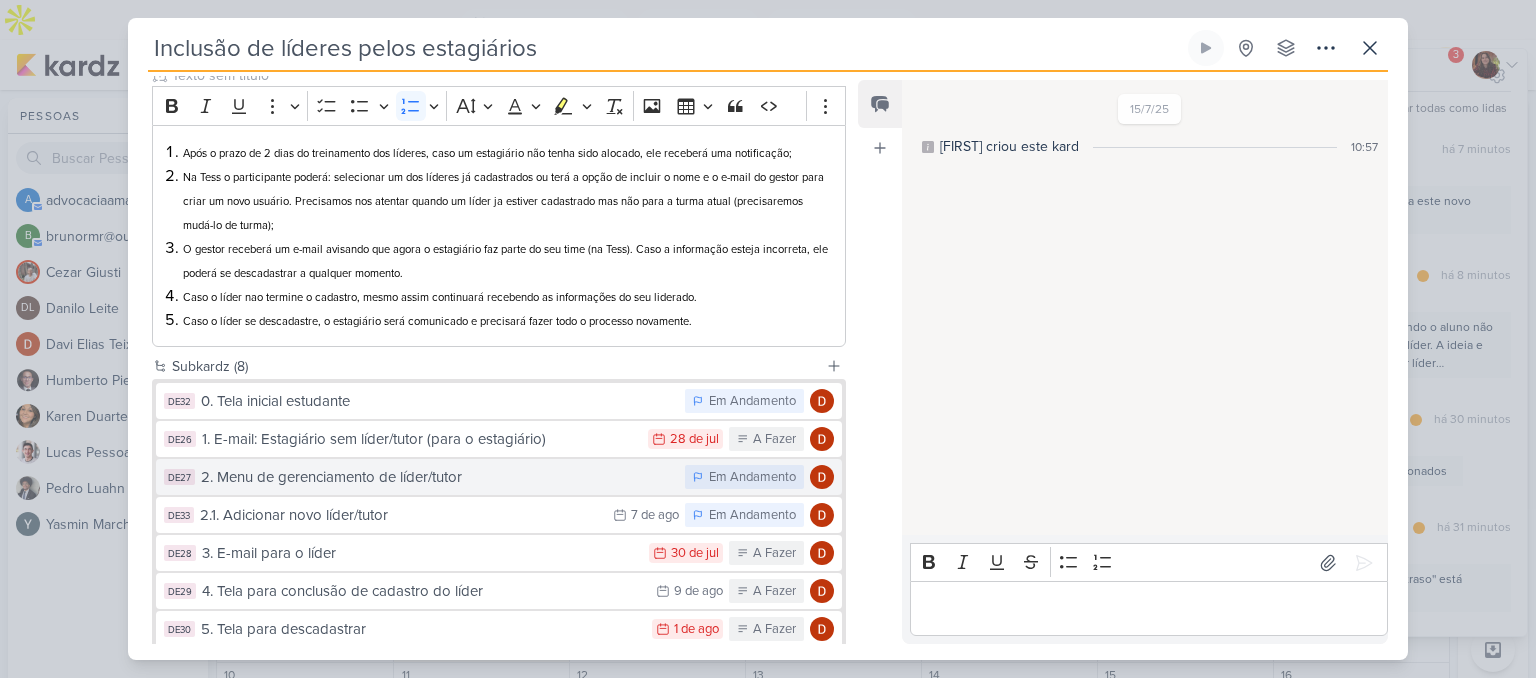 click on "DE27
2. Menu de gerenciamento de líder/tutor
Em Andamento" at bounding box center [499, 477] 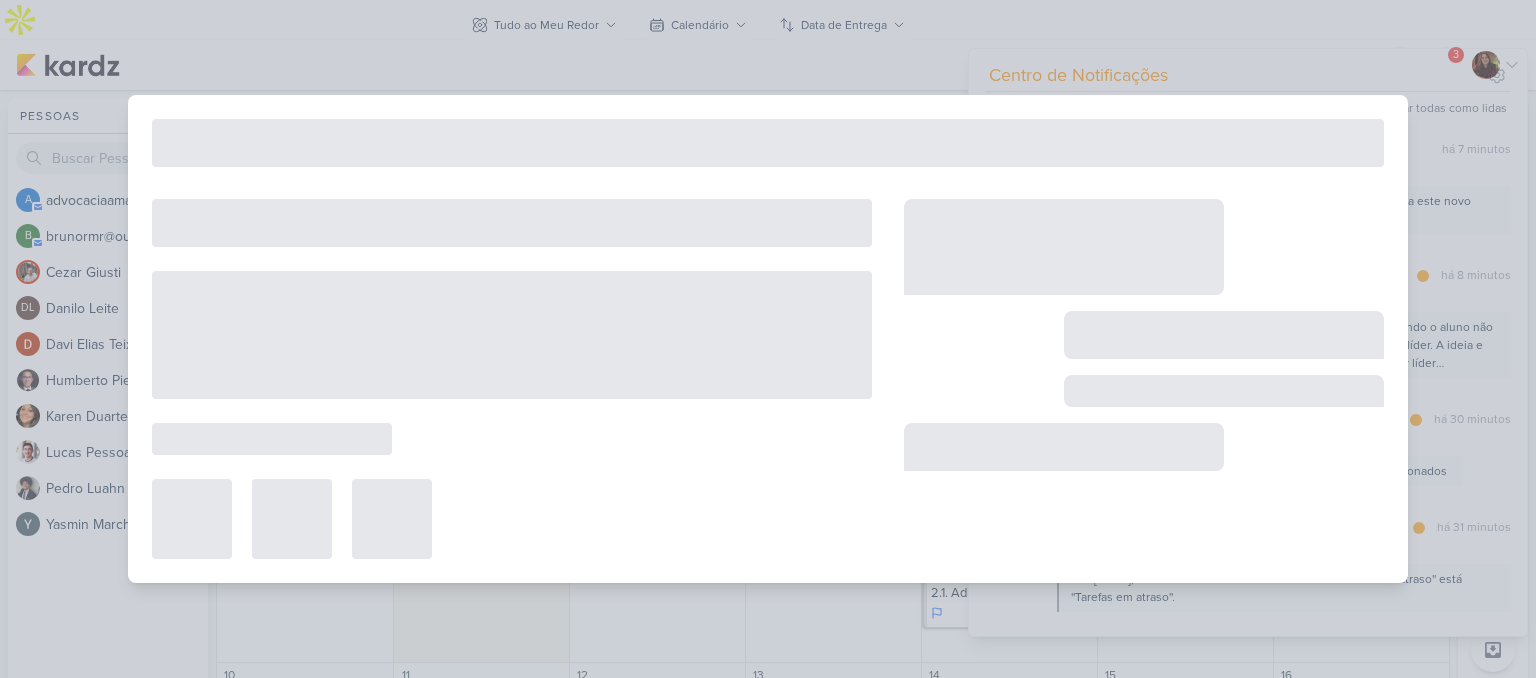 type on "2. Menu de gerenciamento de líder/tutor" 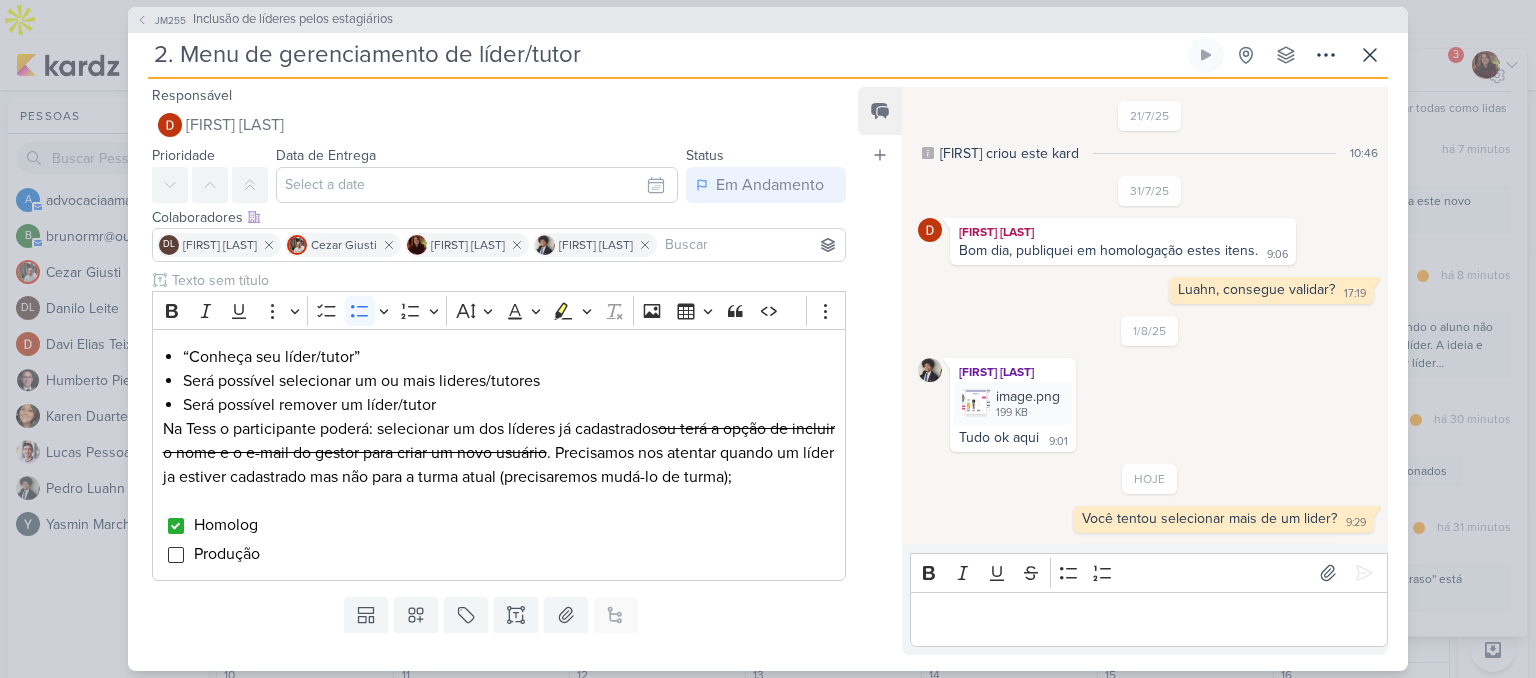 scroll, scrollTop: 70, scrollLeft: 0, axis: vertical 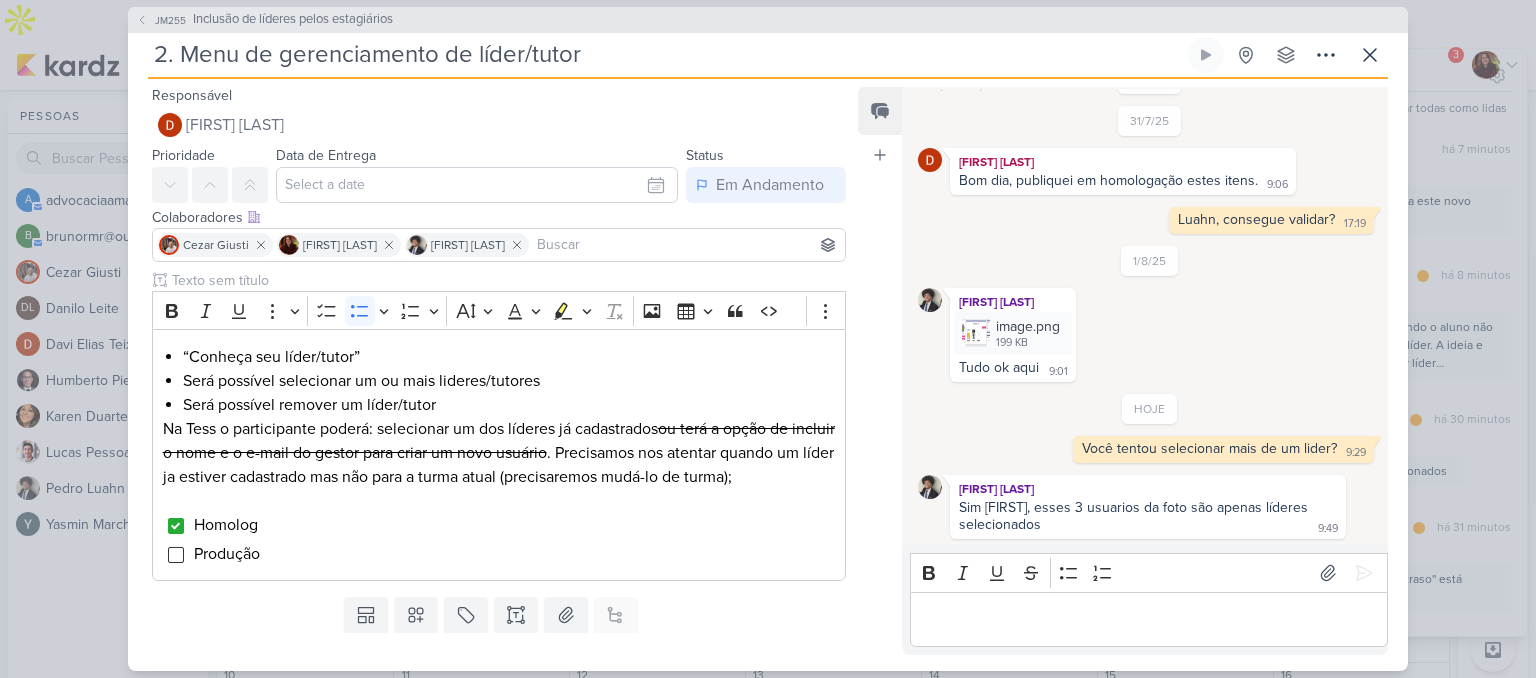 click on "Sim [FIRST], esses 3 usuarios da foto são apenas líderes selecionados" at bounding box center [1135, 516] 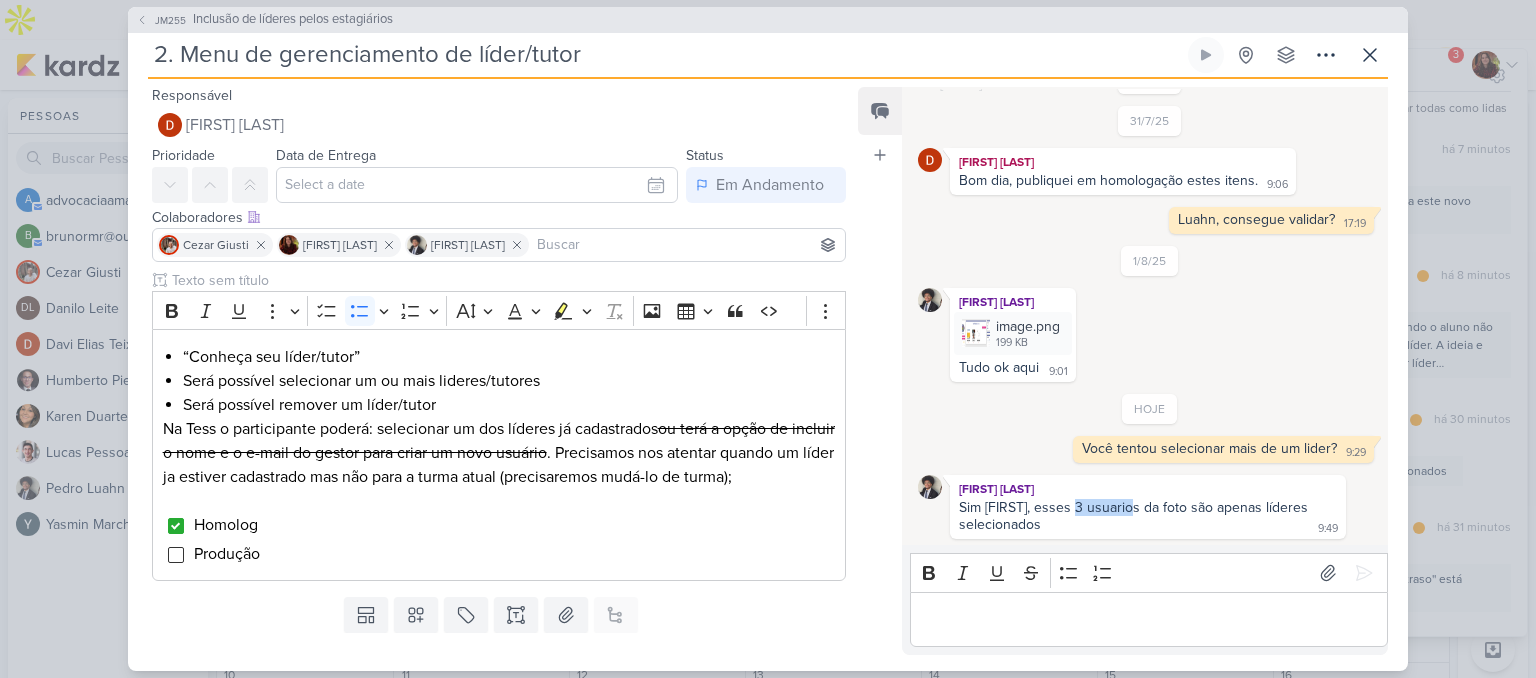 click on "Sim [FIRST], esses 3 usuarios da foto são apenas líderes selecionados" at bounding box center (1135, 516) 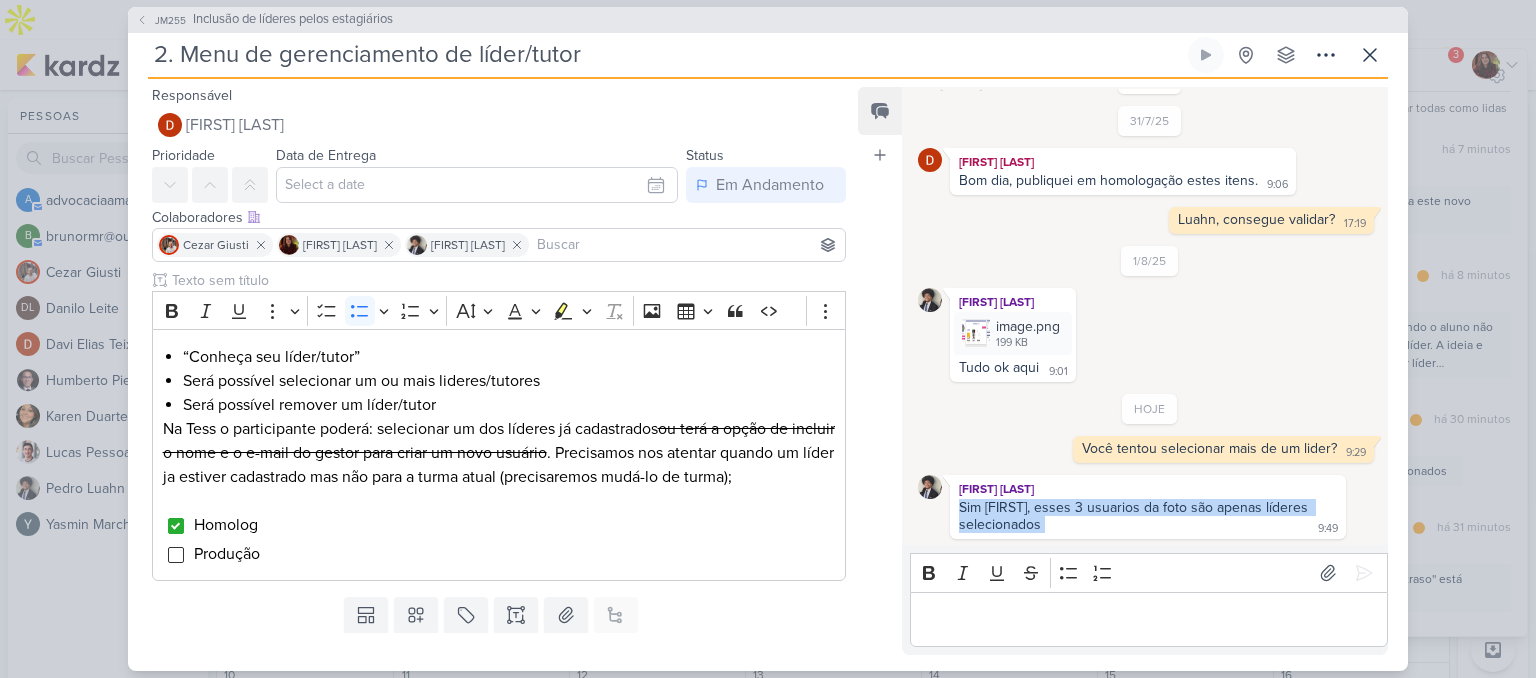 click on "Sim [FIRST], esses 3 usuarios da foto são apenas líderes selecionados" at bounding box center (1135, 516) 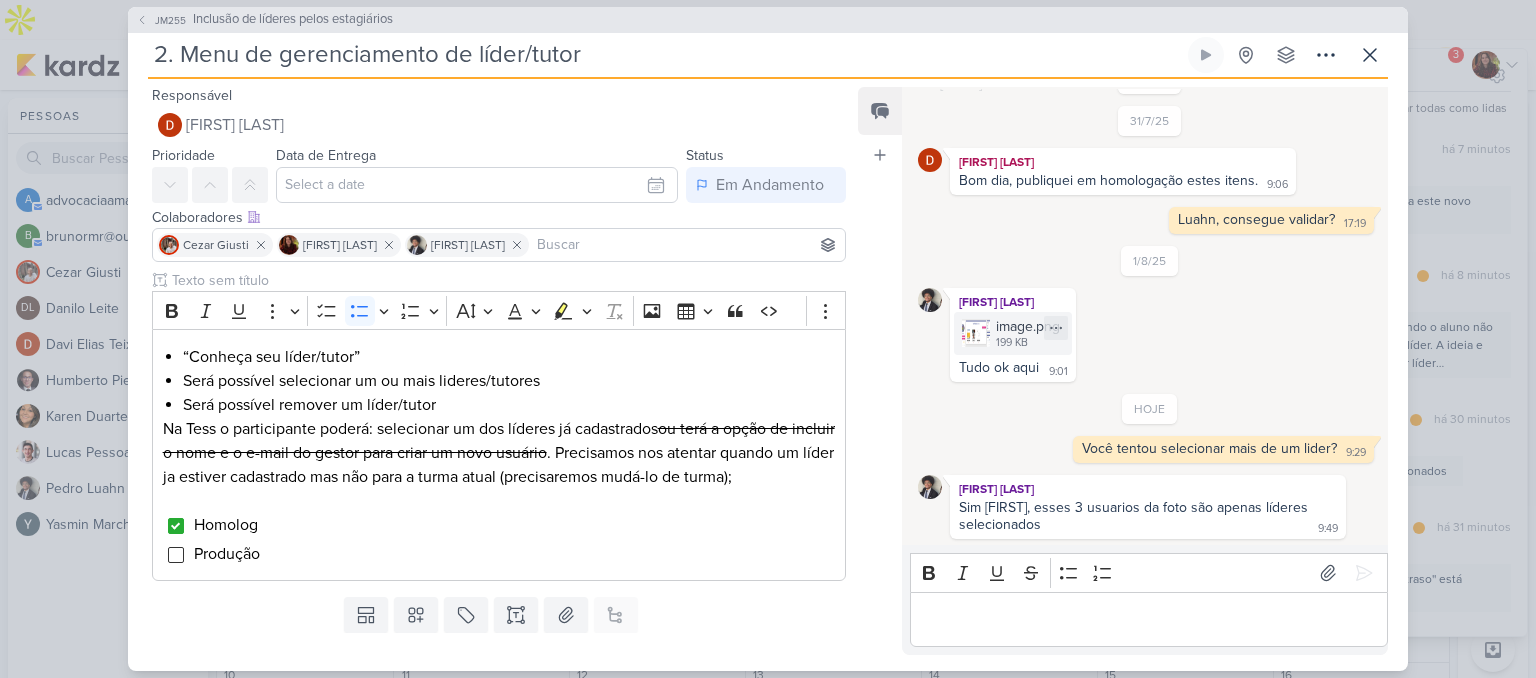 click on "image.png" at bounding box center (1028, 326) 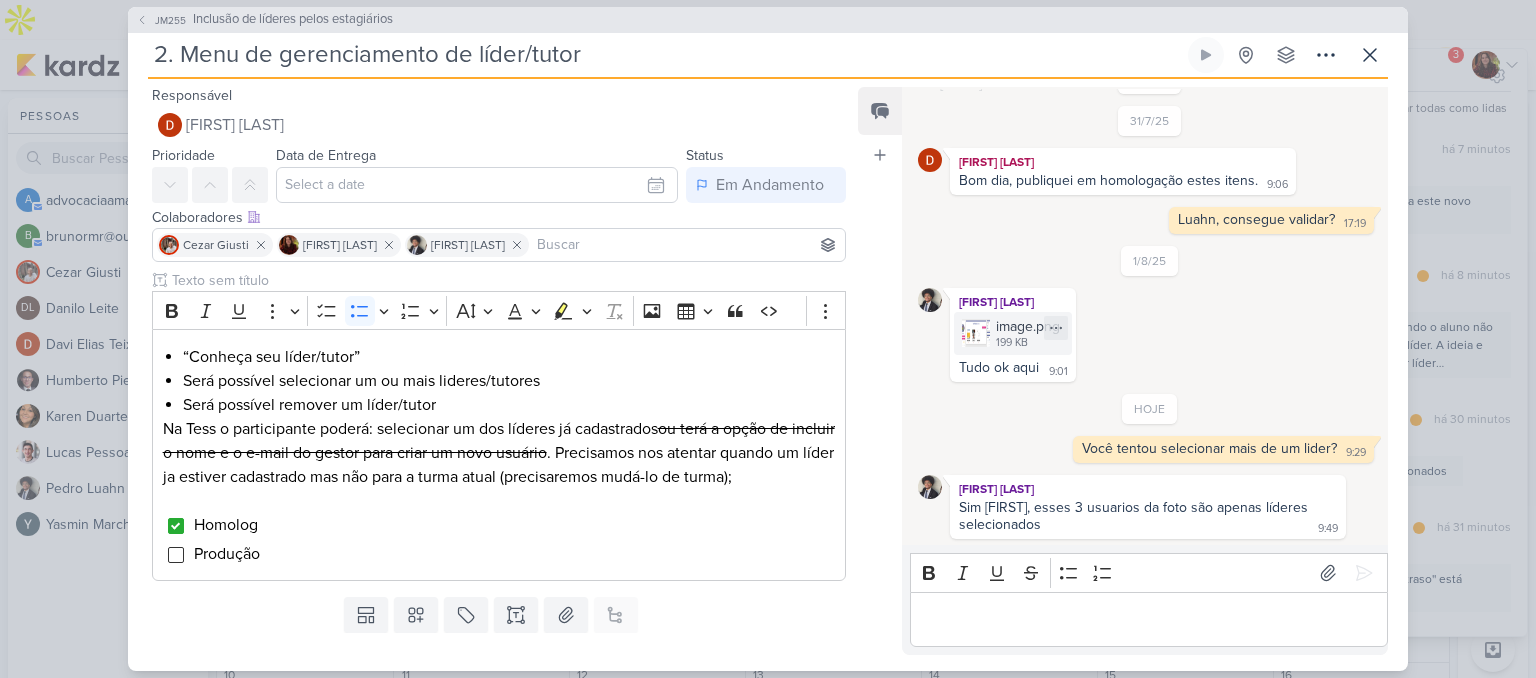click on "image.png
199 KB" at bounding box center [1013, 333] 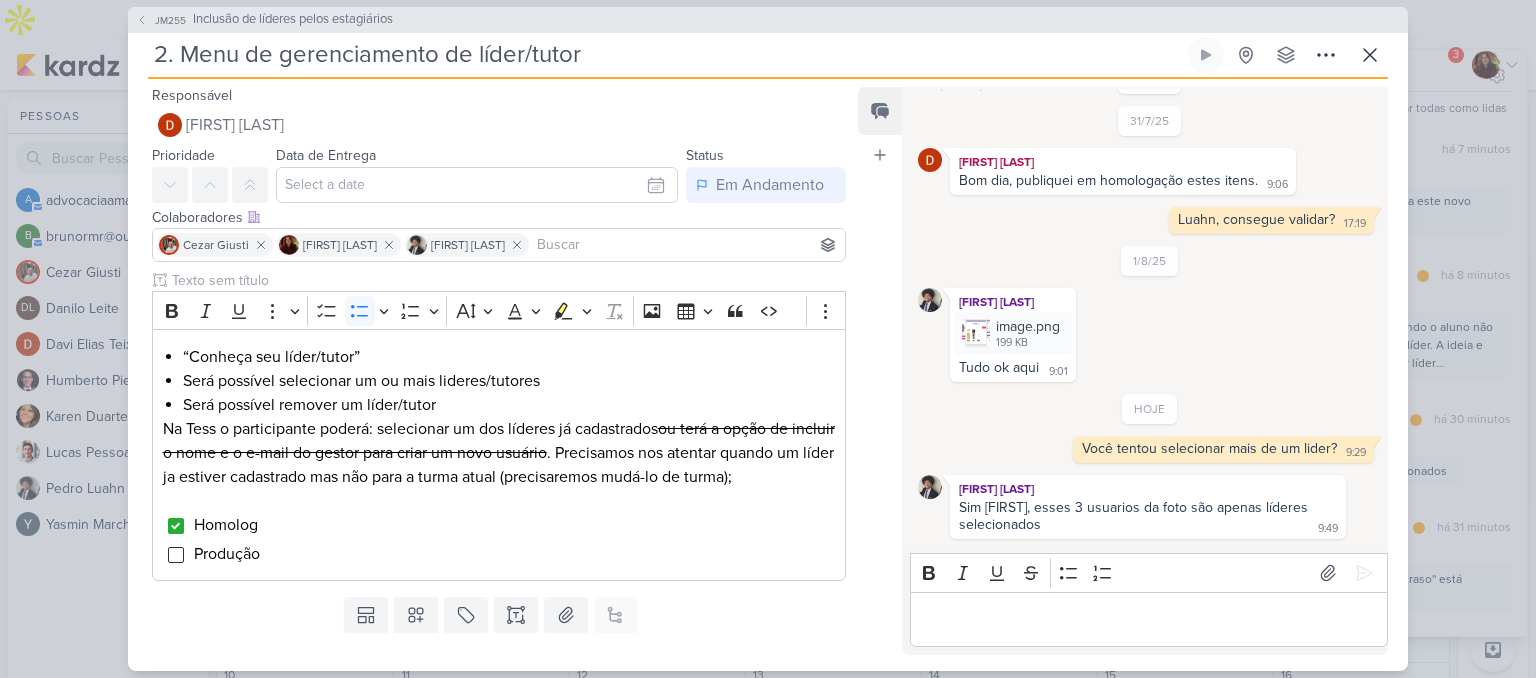 click at bounding box center [1148, 619] 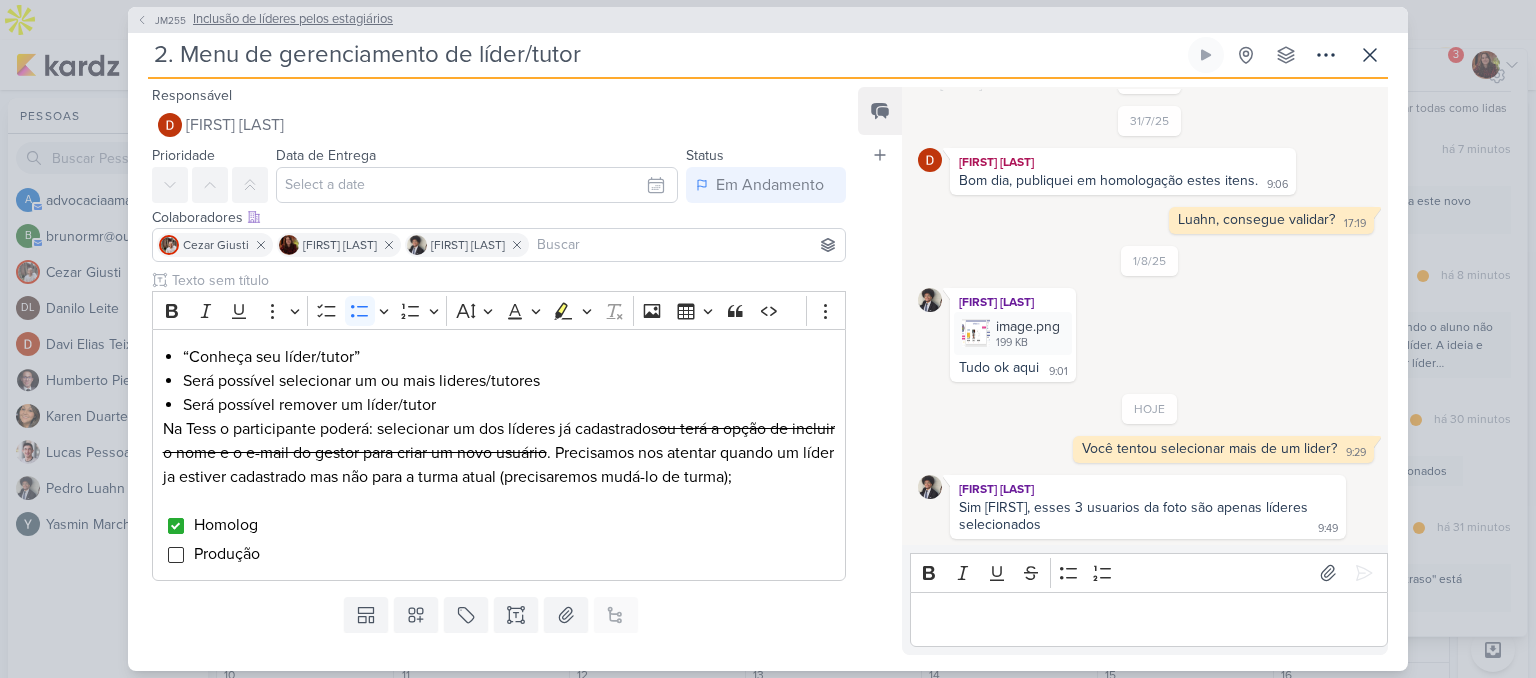 click on "Inclusão de líderes pelos estagiários" at bounding box center [293, 20] 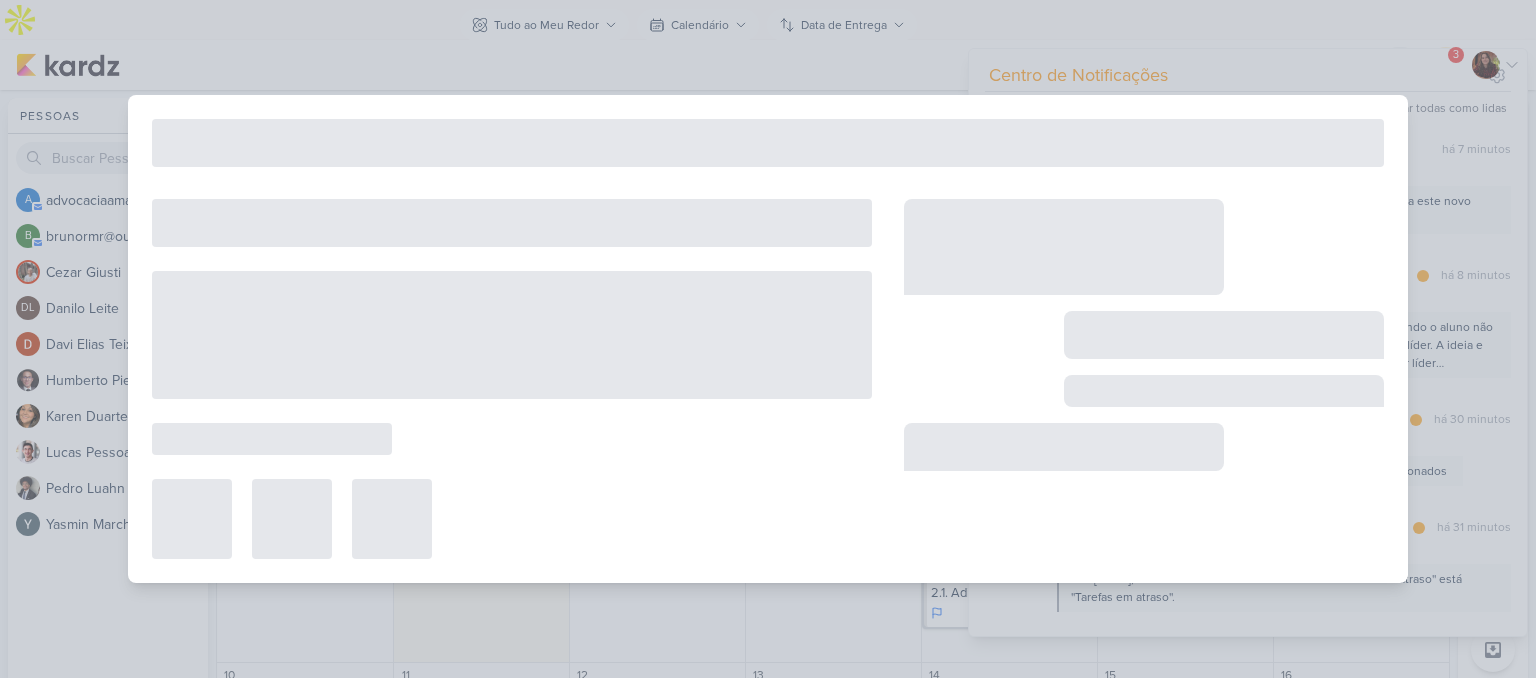 type on "Inclusão de líderes pelos estagiários" 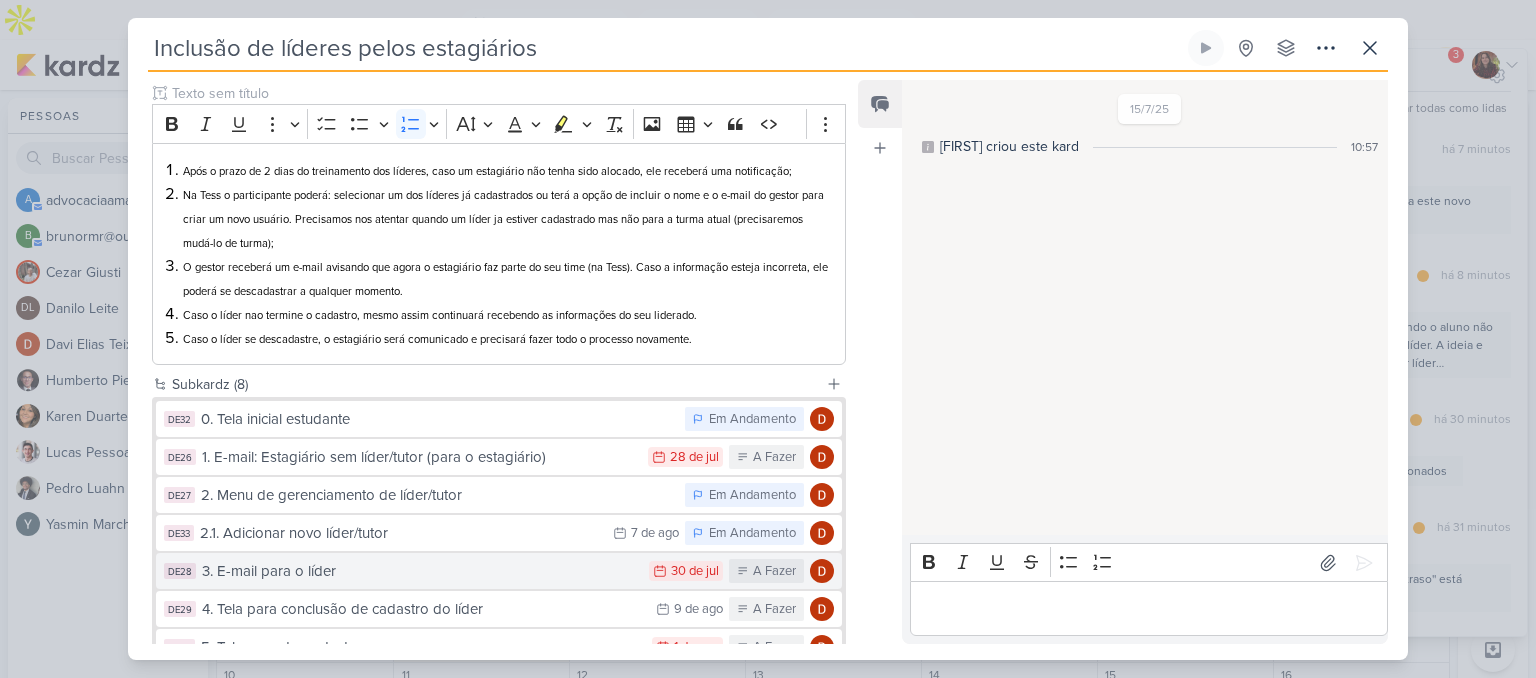scroll, scrollTop: 353, scrollLeft: 0, axis: vertical 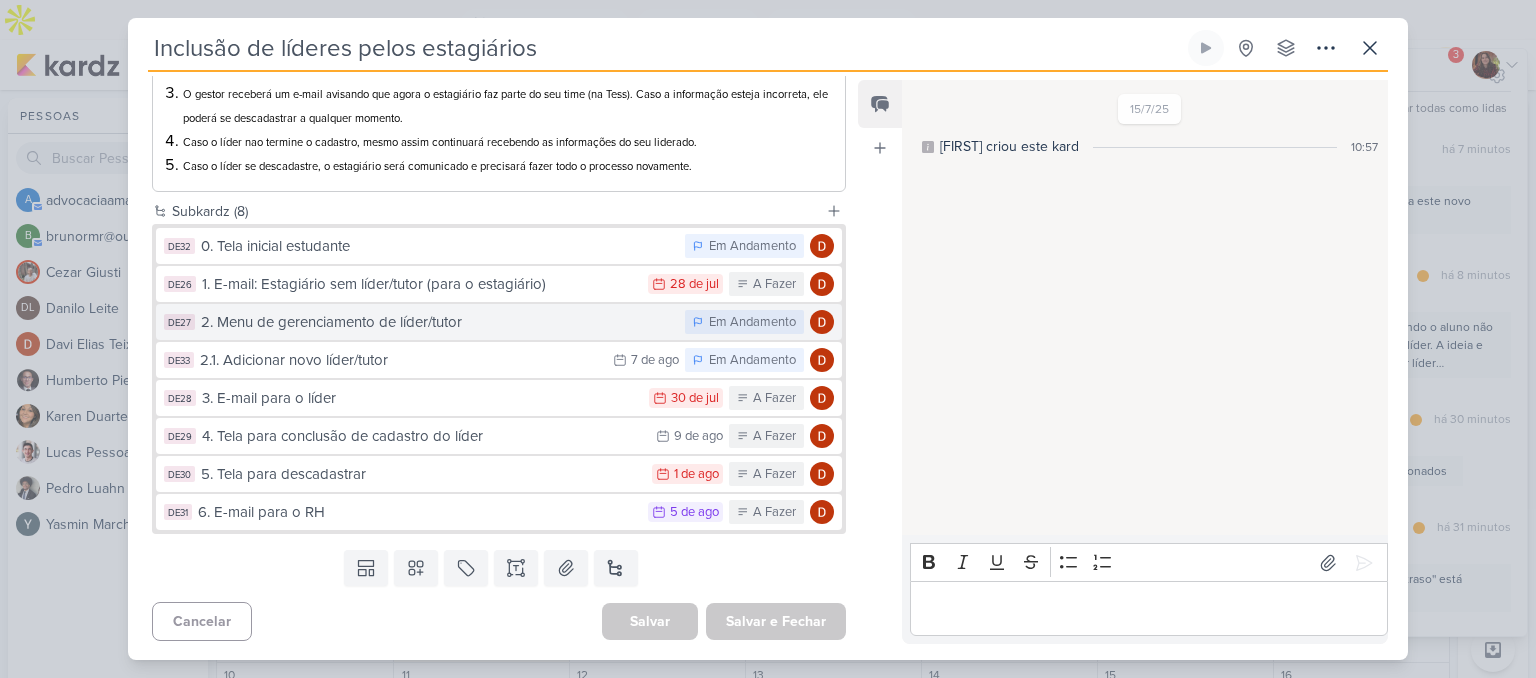 click on "2. Menu de gerenciamento de líder/tutor" at bounding box center [438, 322] 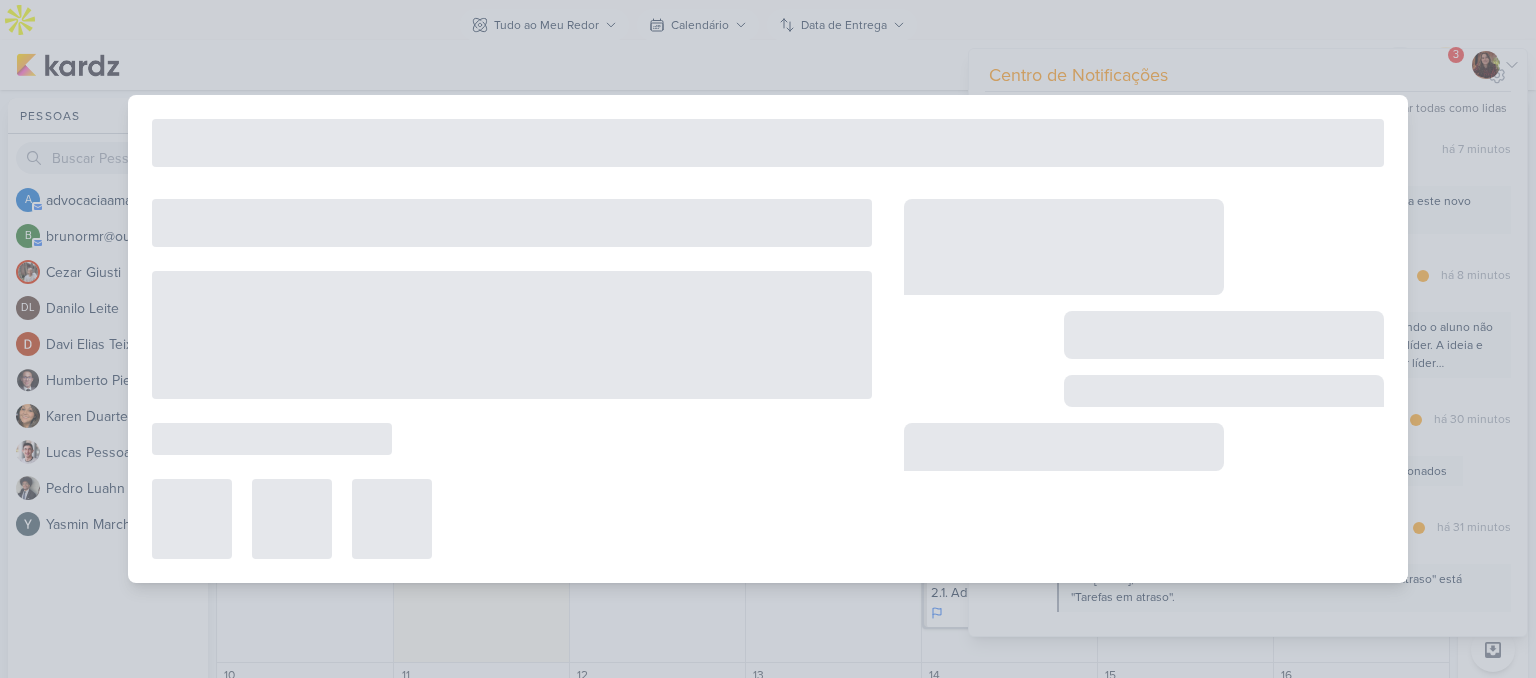 type on "2. Menu de gerenciamento de líder/tutor" 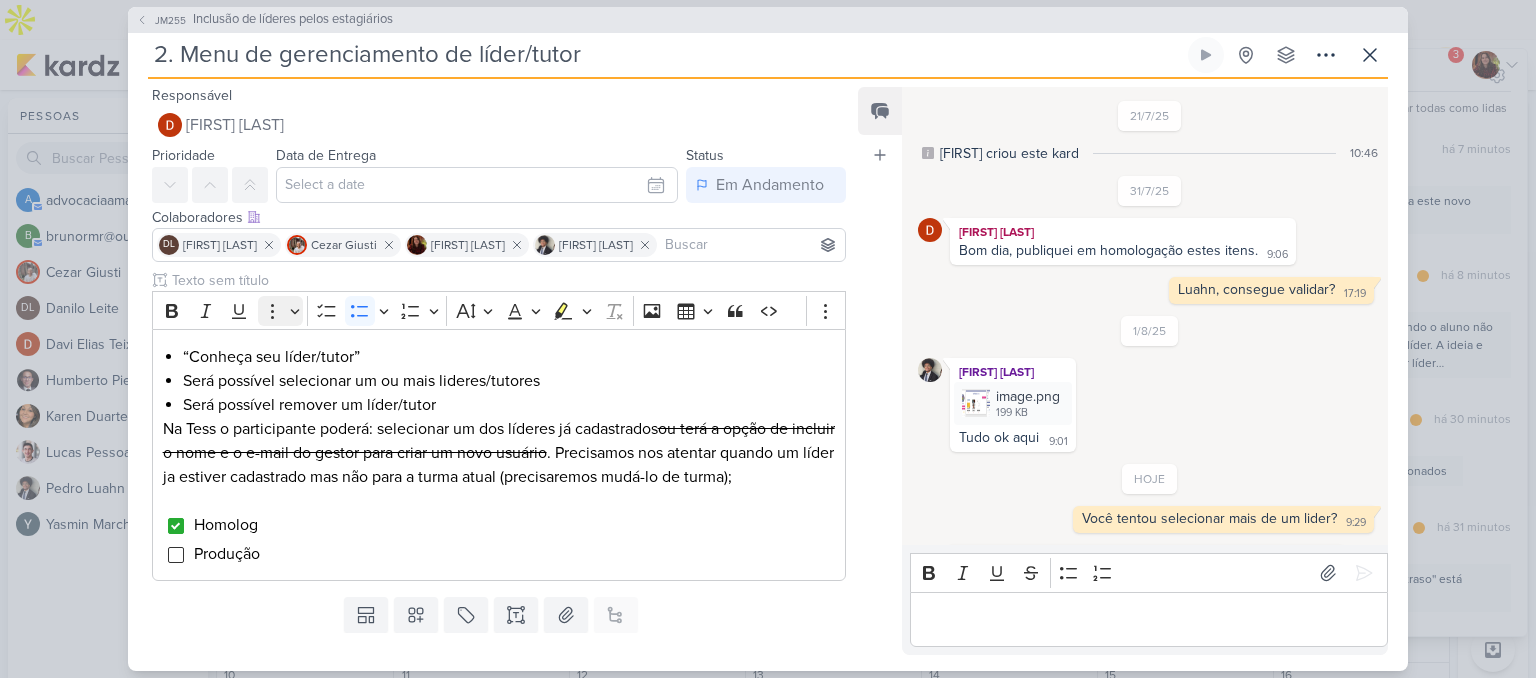 scroll, scrollTop: 70, scrollLeft: 0, axis: vertical 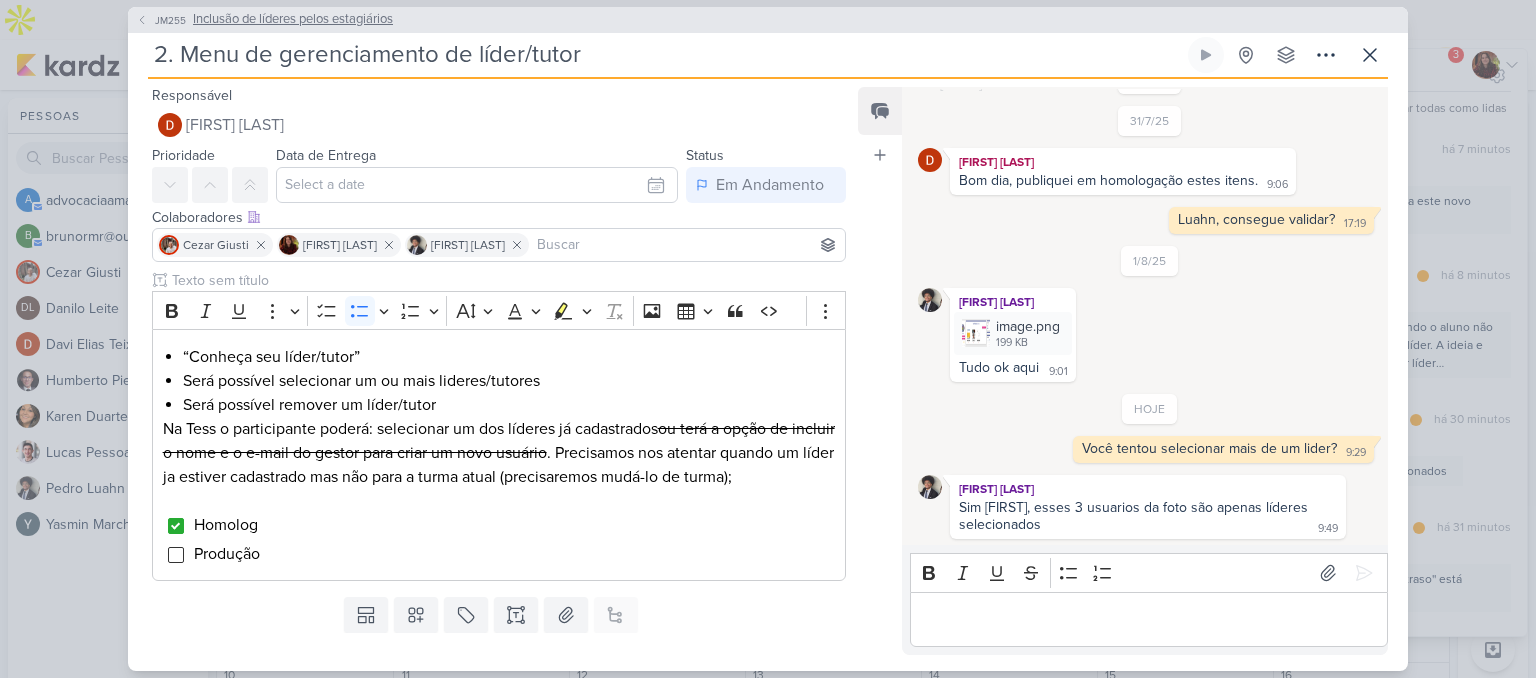 click on "Inclusão de líderes pelos estagiários" at bounding box center [293, 20] 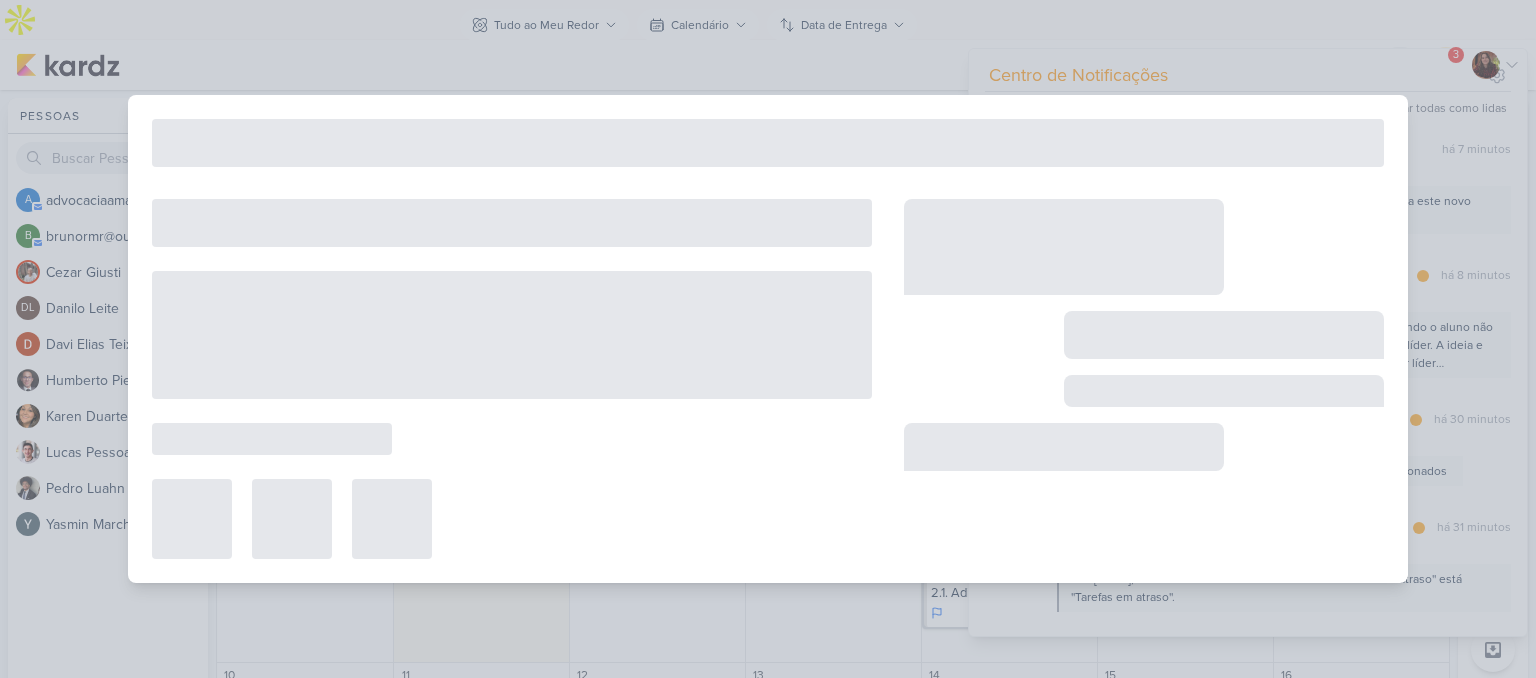 type on "Inclusão de líderes pelos estagiários" 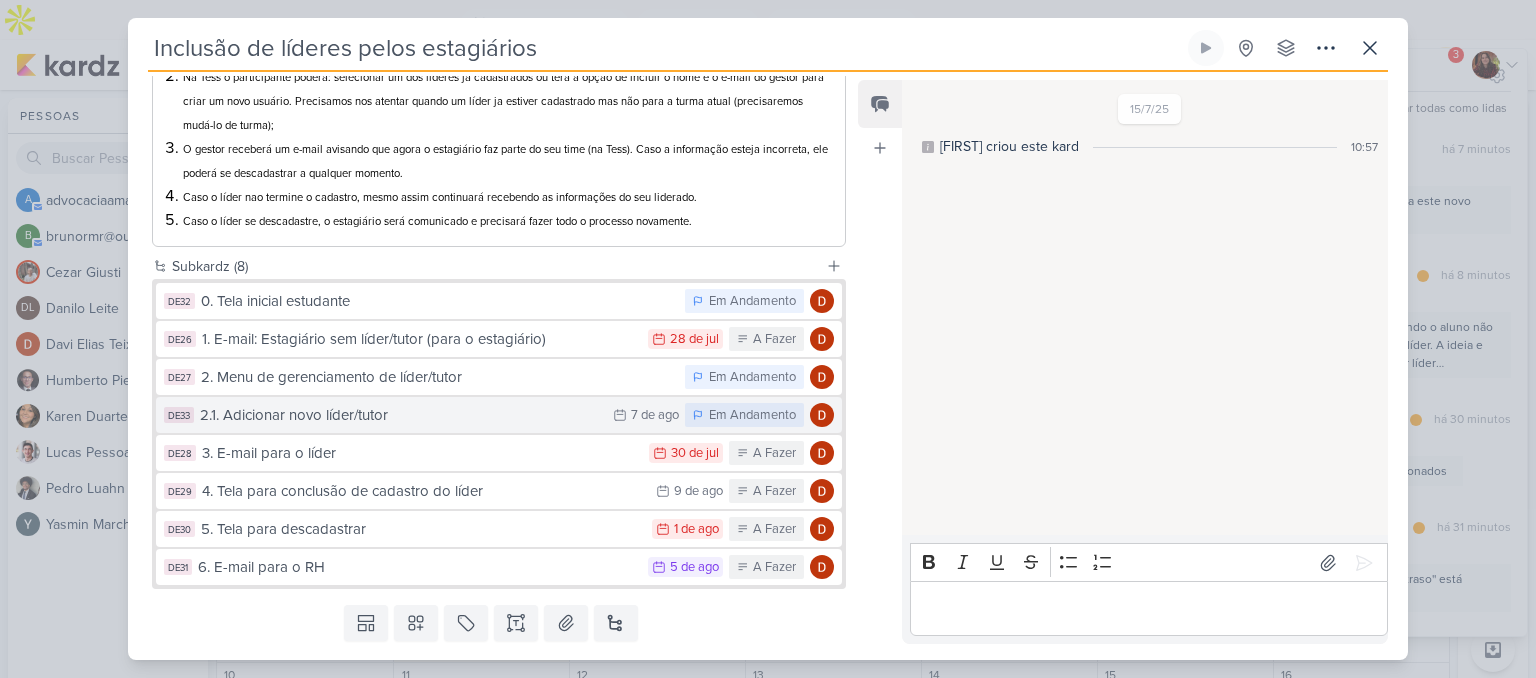 scroll, scrollTop: 299, scrollLeft: 0, axis: vertical 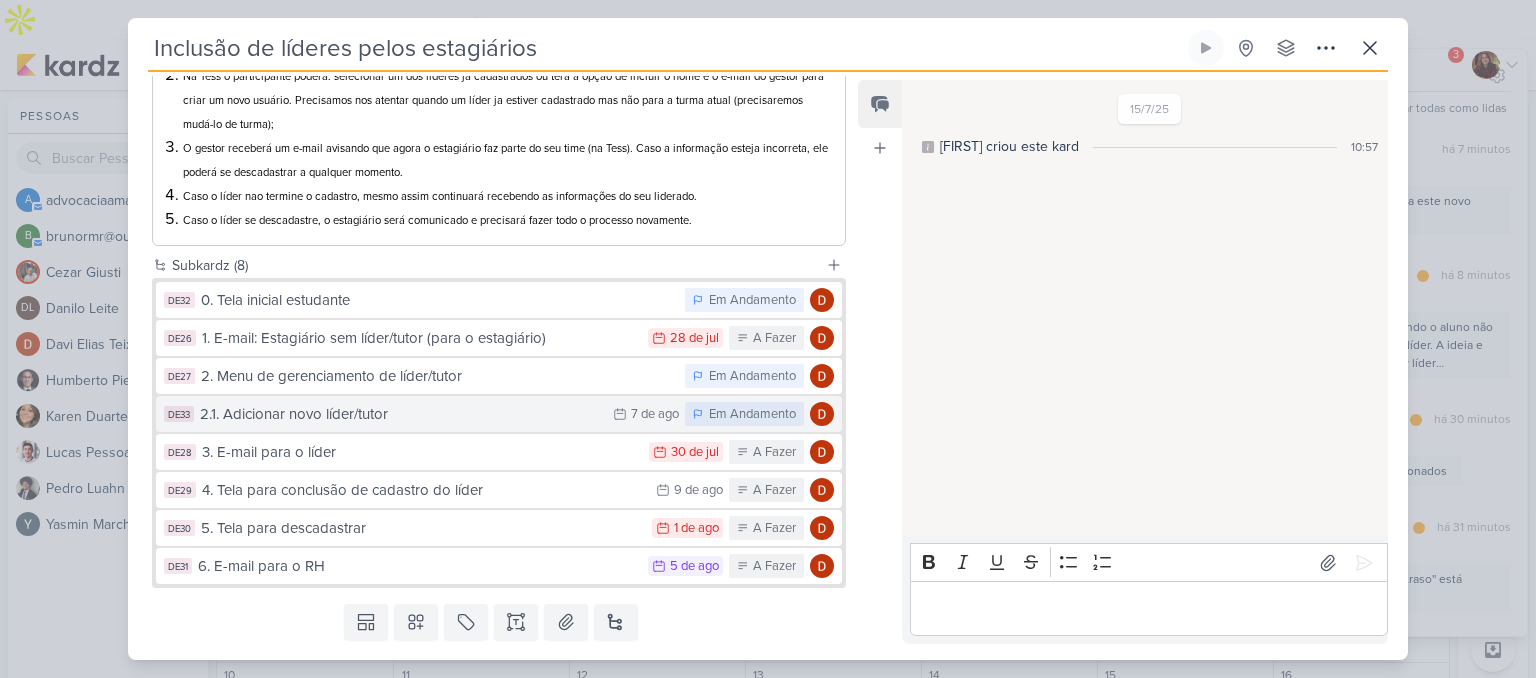 click on "2.1. Adicionar novo líder/tutor" at bounding box center [401, 414] 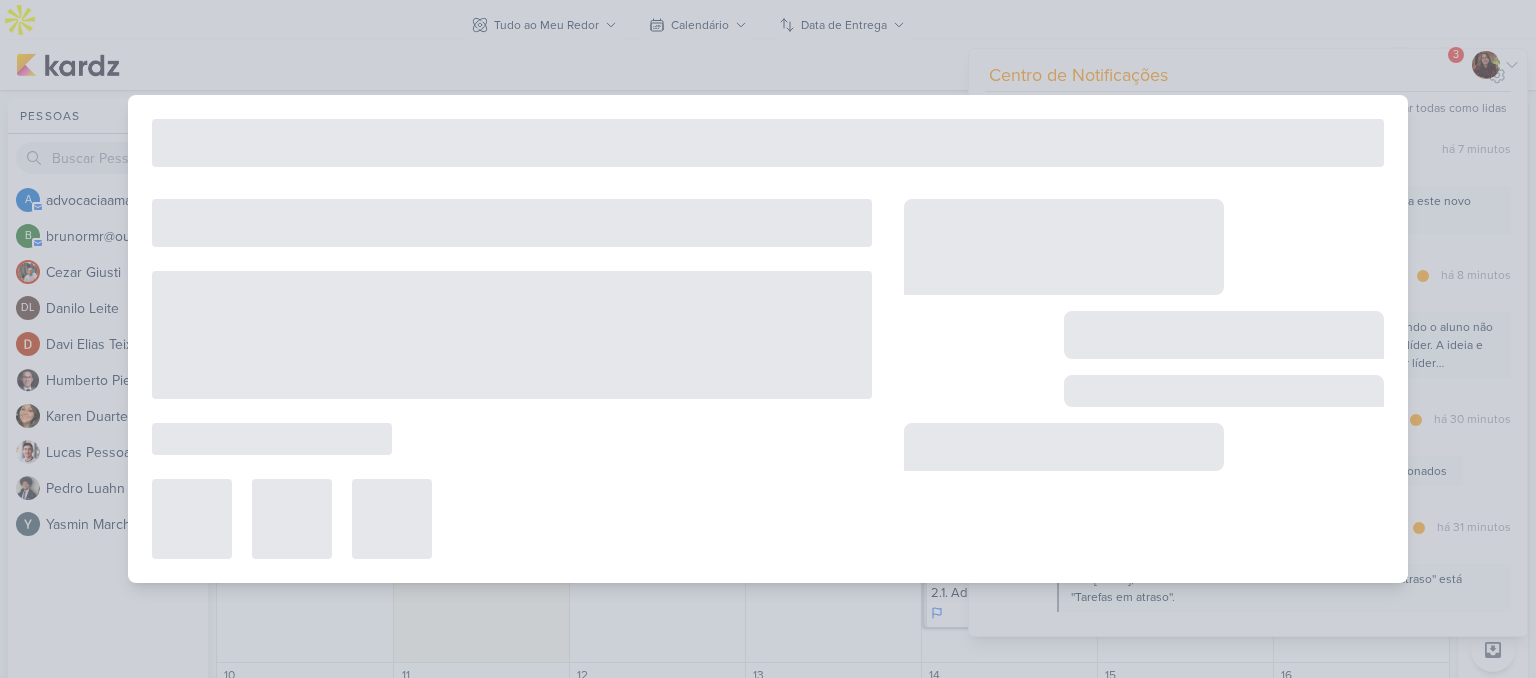 type on "2.1. Adicionar novo líder/tutor" 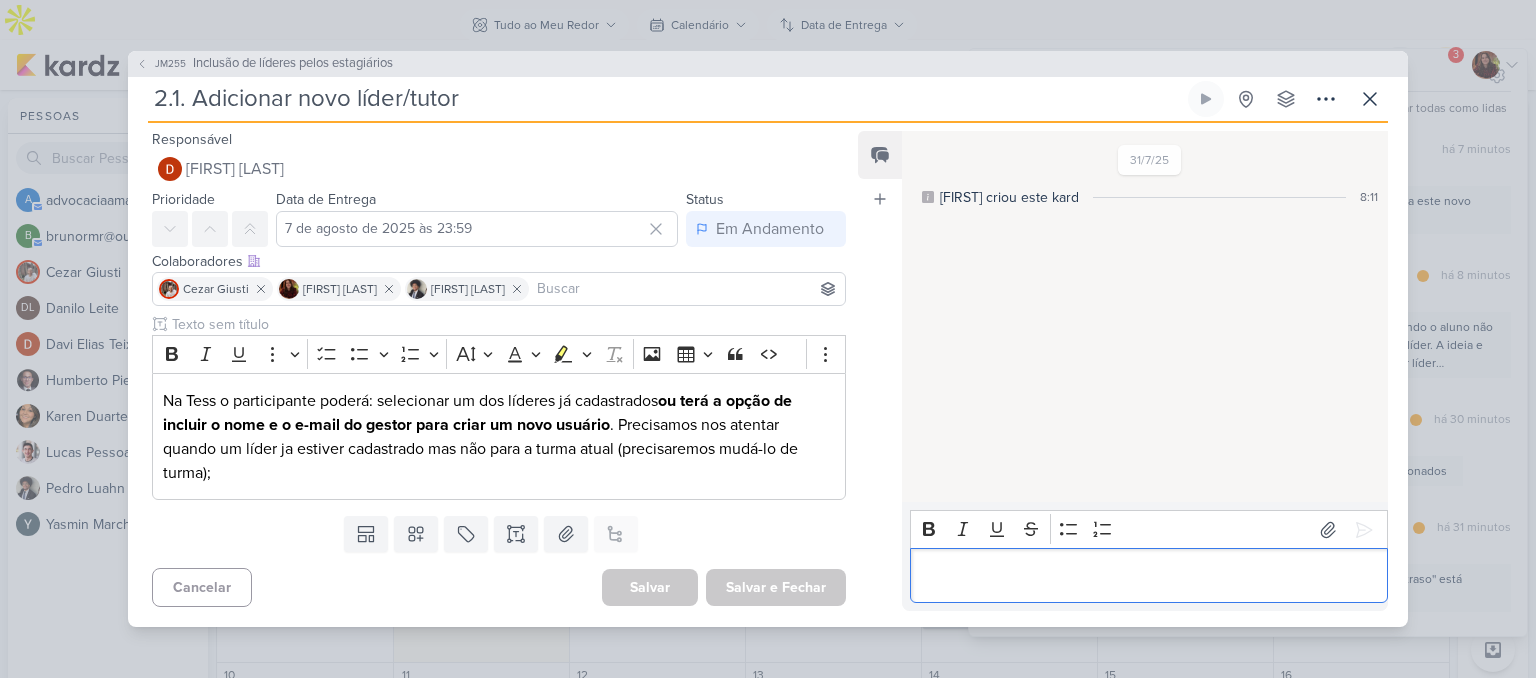 click at bounding box center (1148, 576) 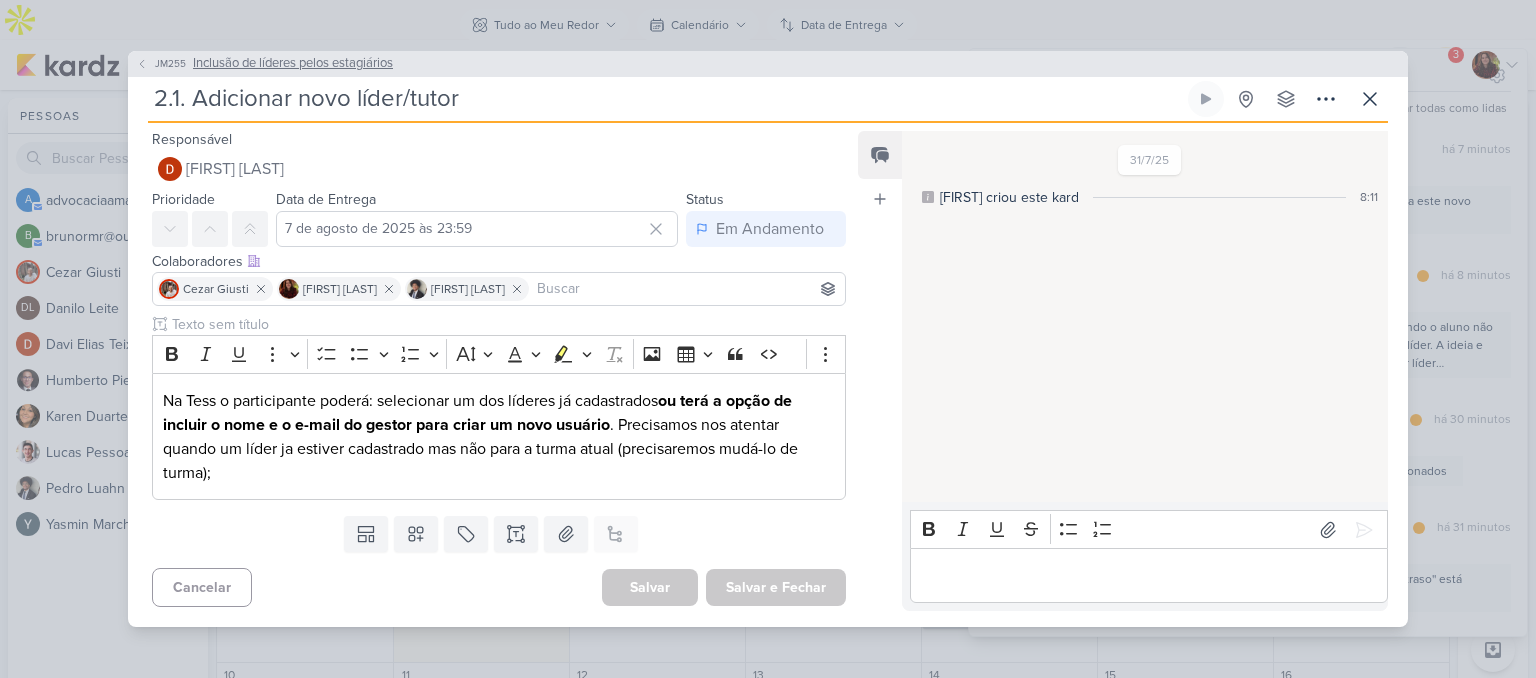 click on "Inclusão de líderes pelos estagiários" at bounding box center (293, 64) 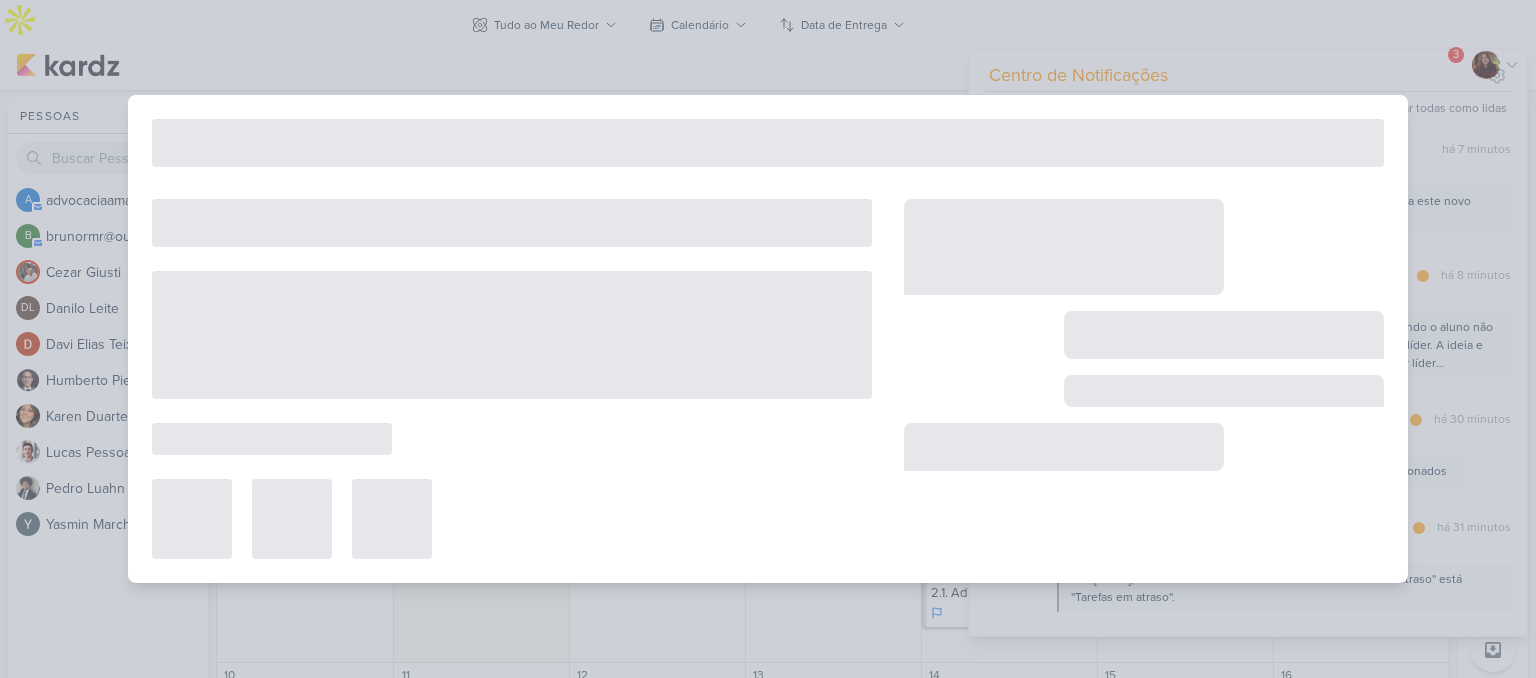 type on "Inclusão de líderes pelos estagiários" 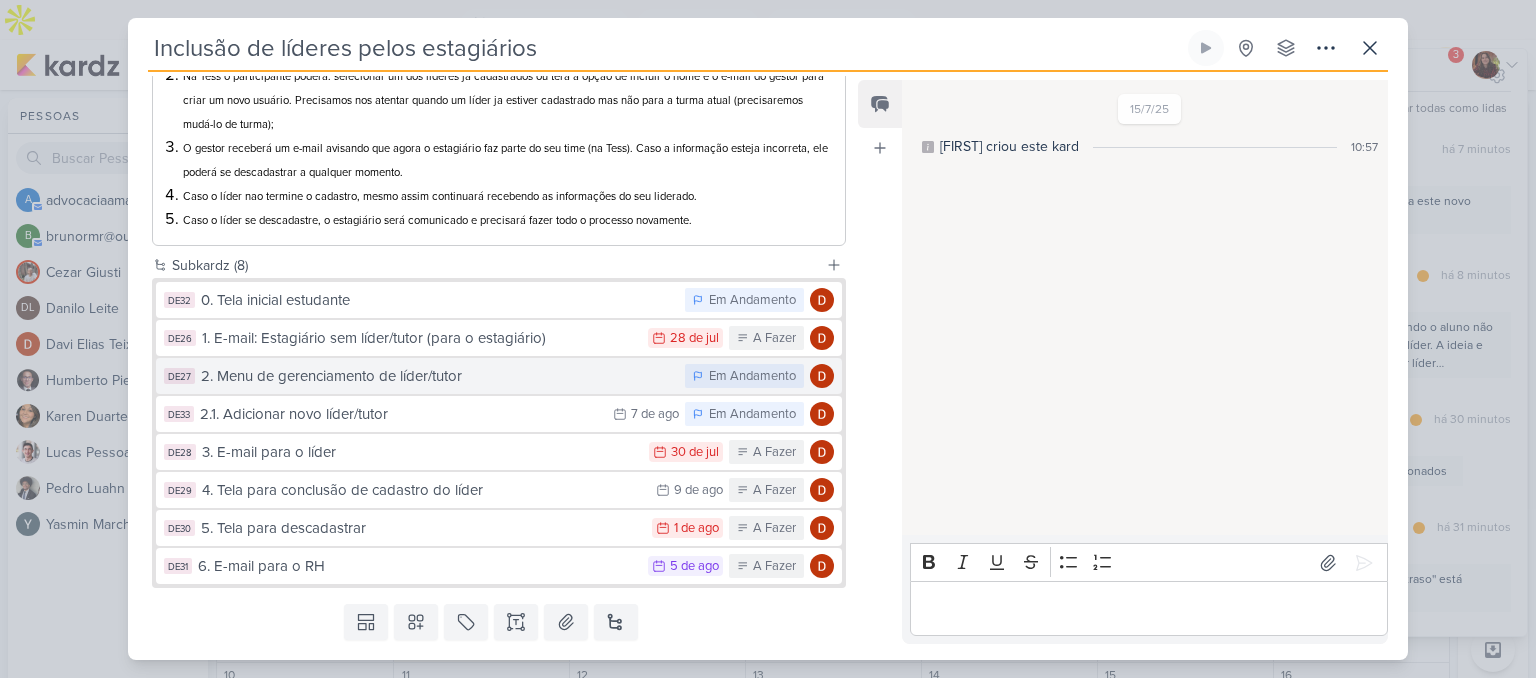 scroll, scrollTop: 300, scrollLeft: 0, axis: vertical 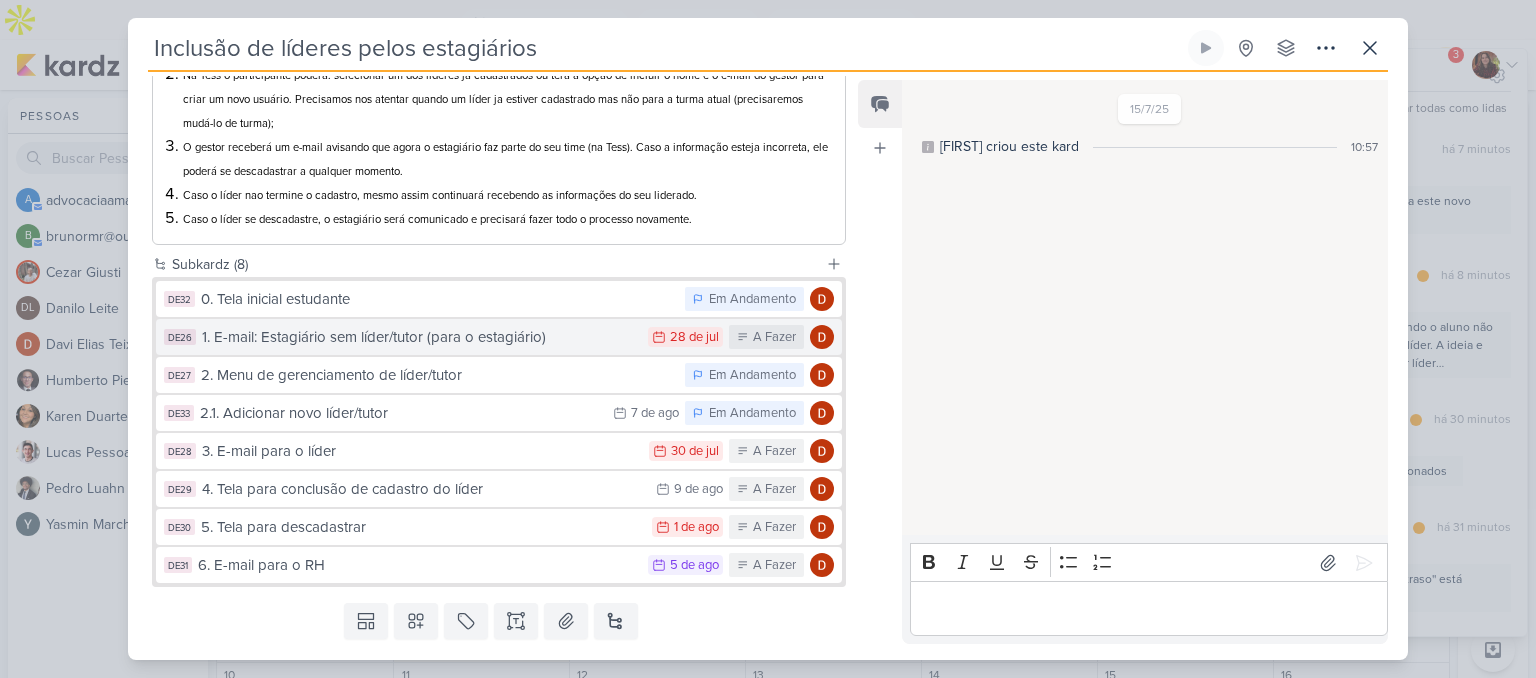 click on "1. E-mail: Estagiário sem líder/tutor (para o estagiário)" at bounding box center [420, 337] 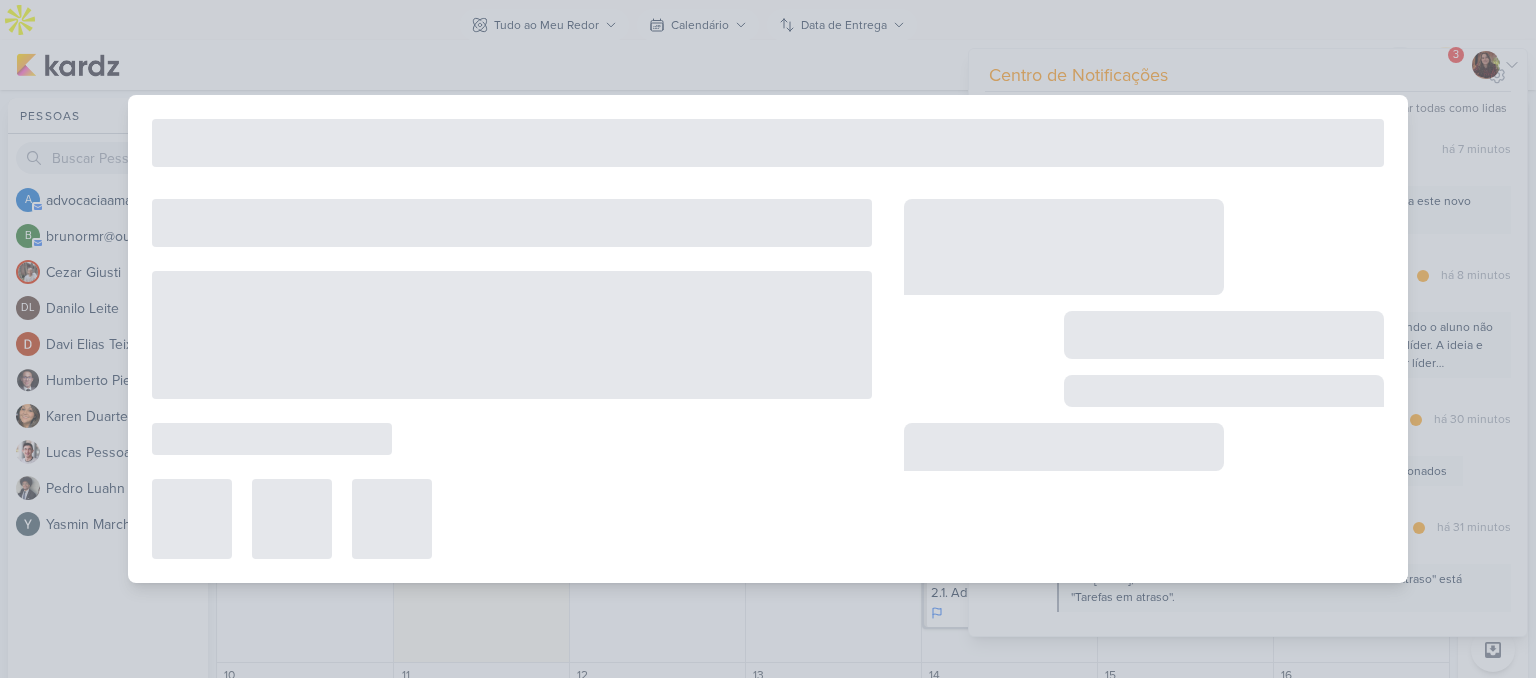 type on "1. E-mail: Estagiário sem líder/tutor (para o estagiário)" 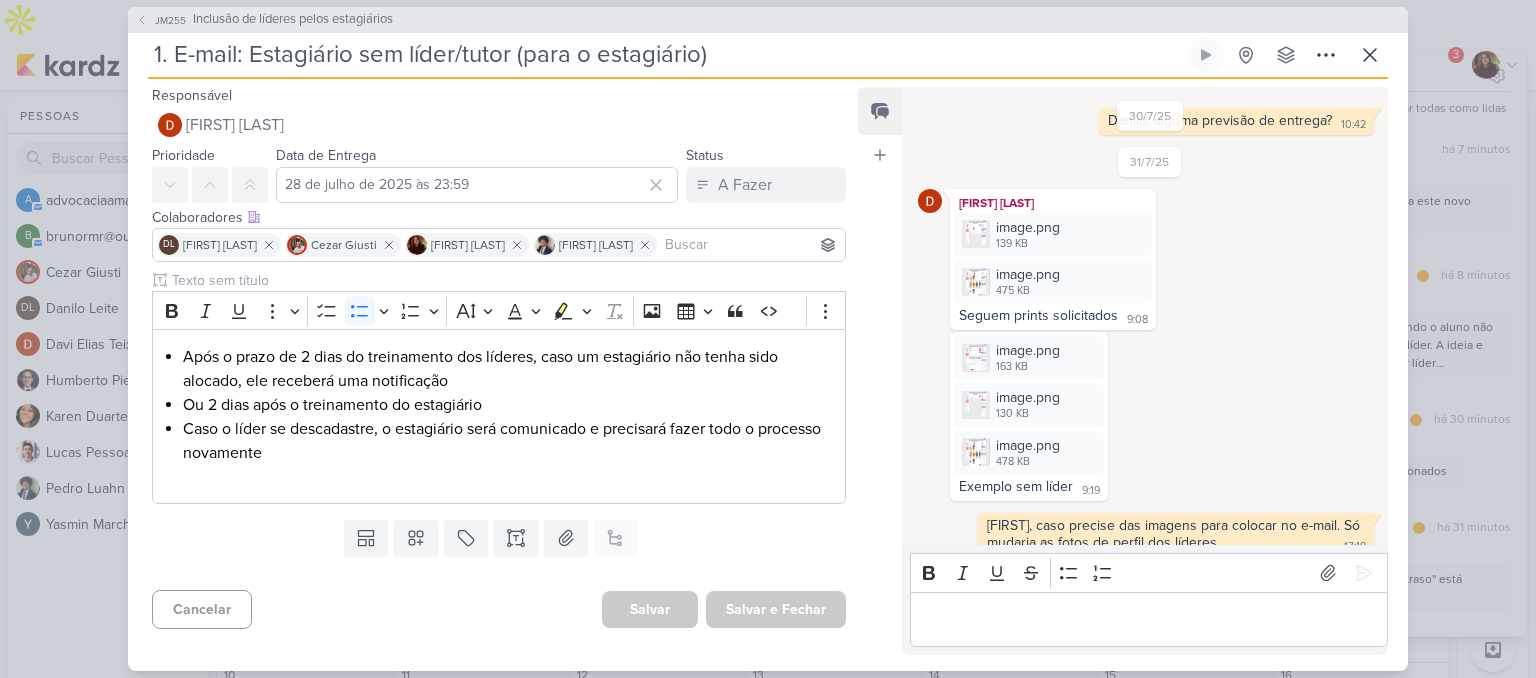 click on "[FIRST] [LAST]" at bounding box center [1053, 203] 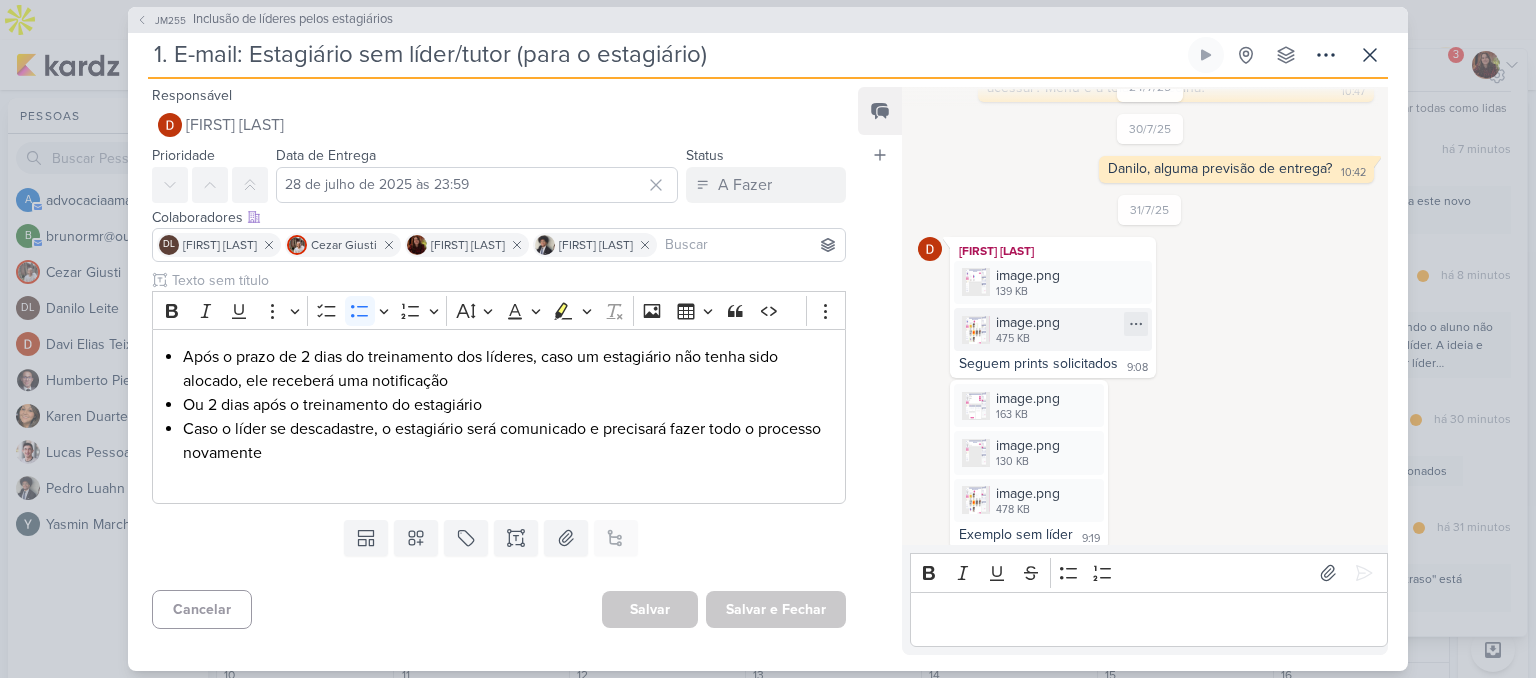 click on "image.png" at bounding box center (1028, 322) 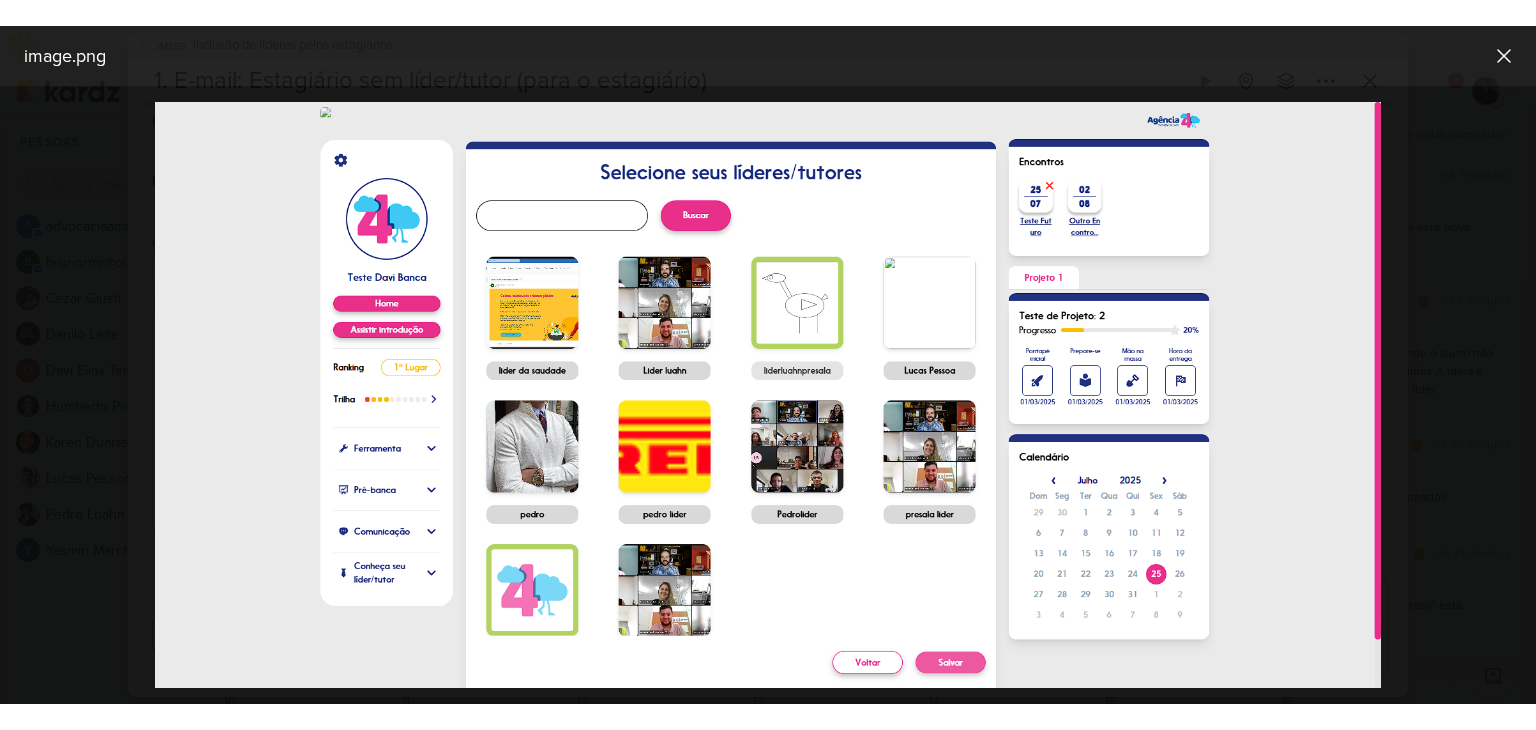 scroll, scrollTop: 435, scrollLeft: 0, axis: vertical 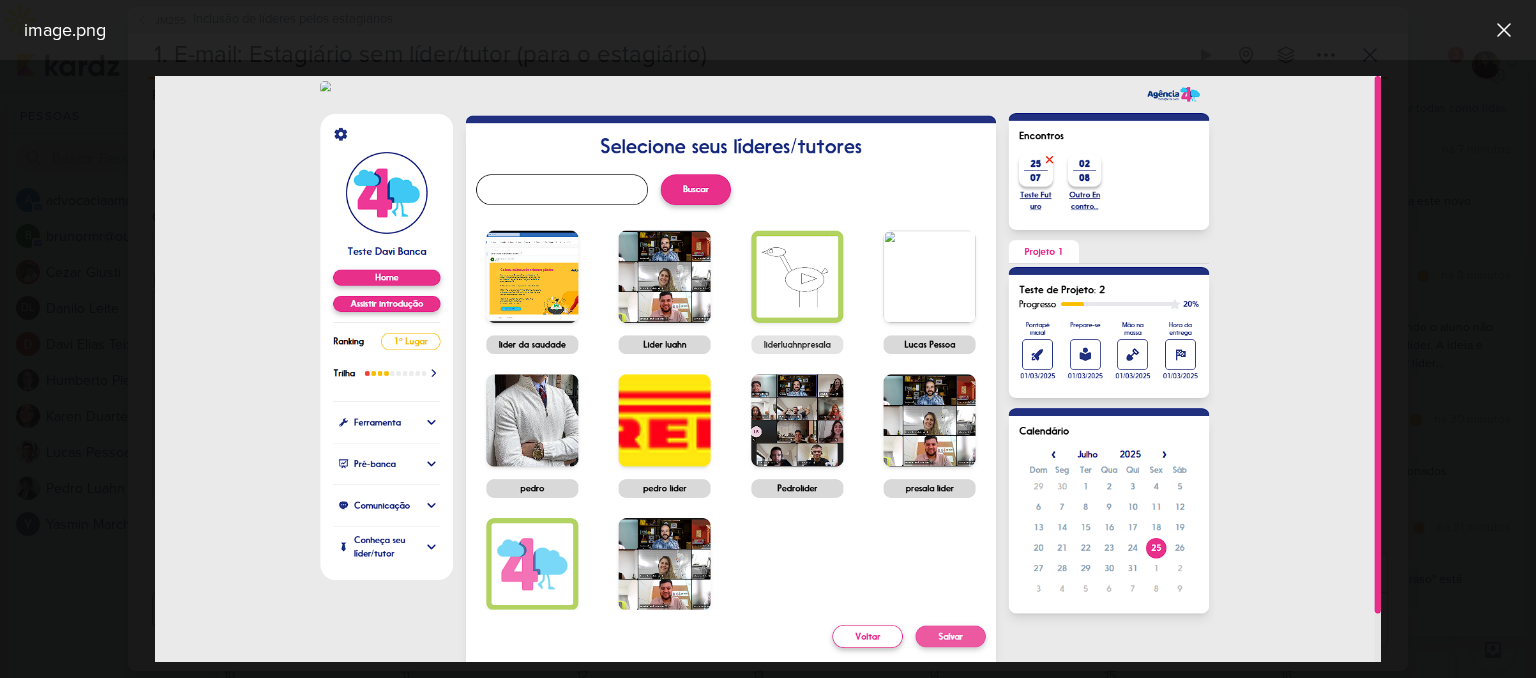 click at bounding box center (768, 369) 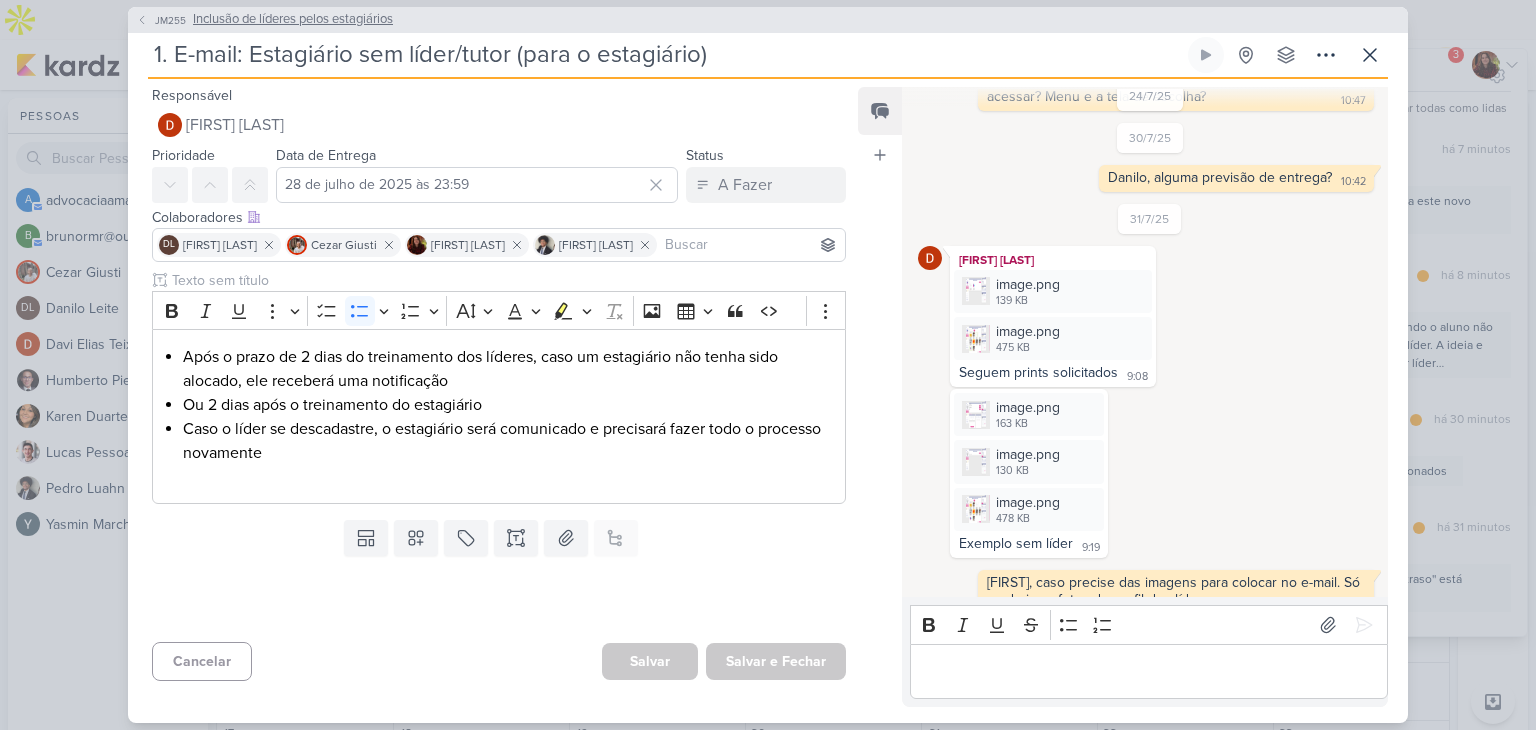click on "JM255" at bounding box center (170, 20) 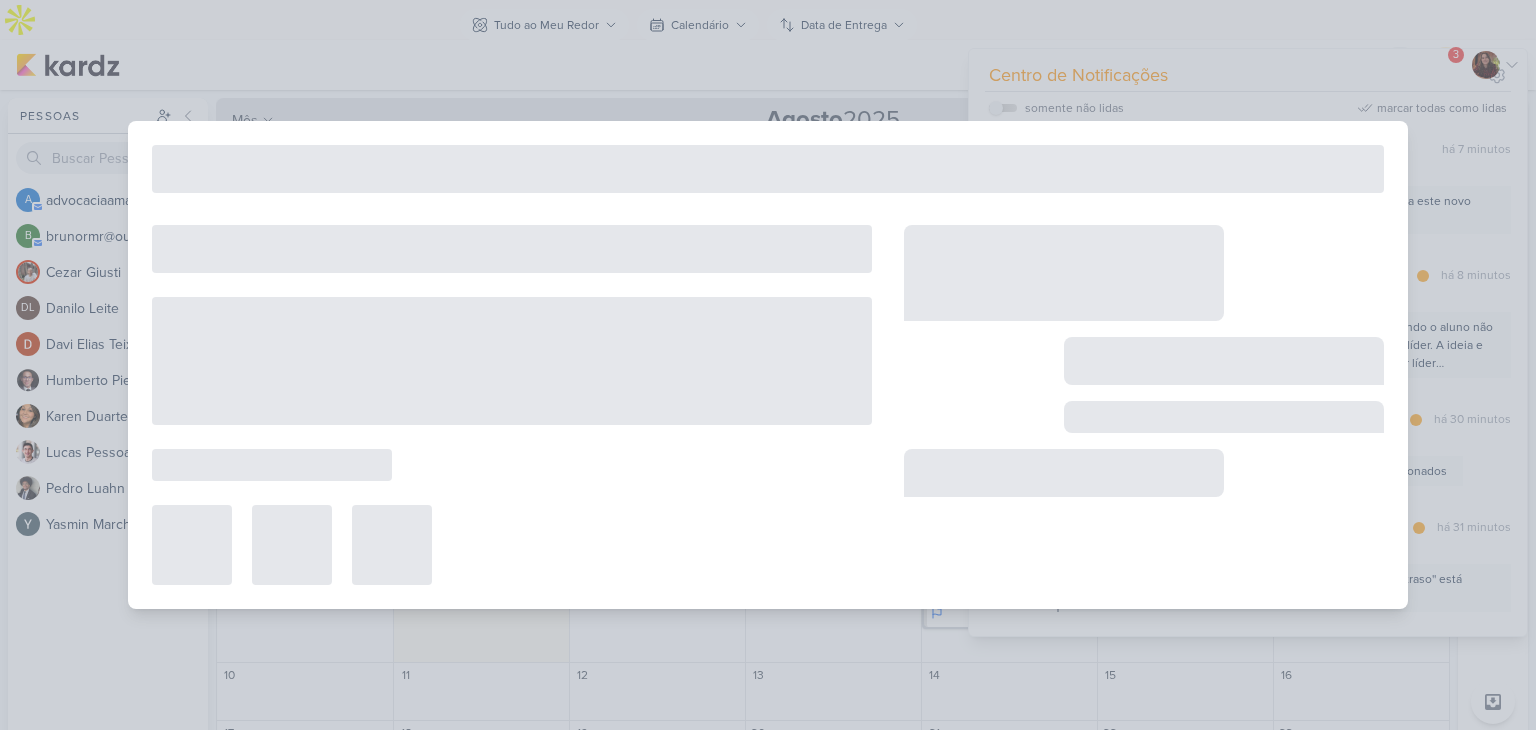 type on "Inclusão de líderes pelos estagiários" 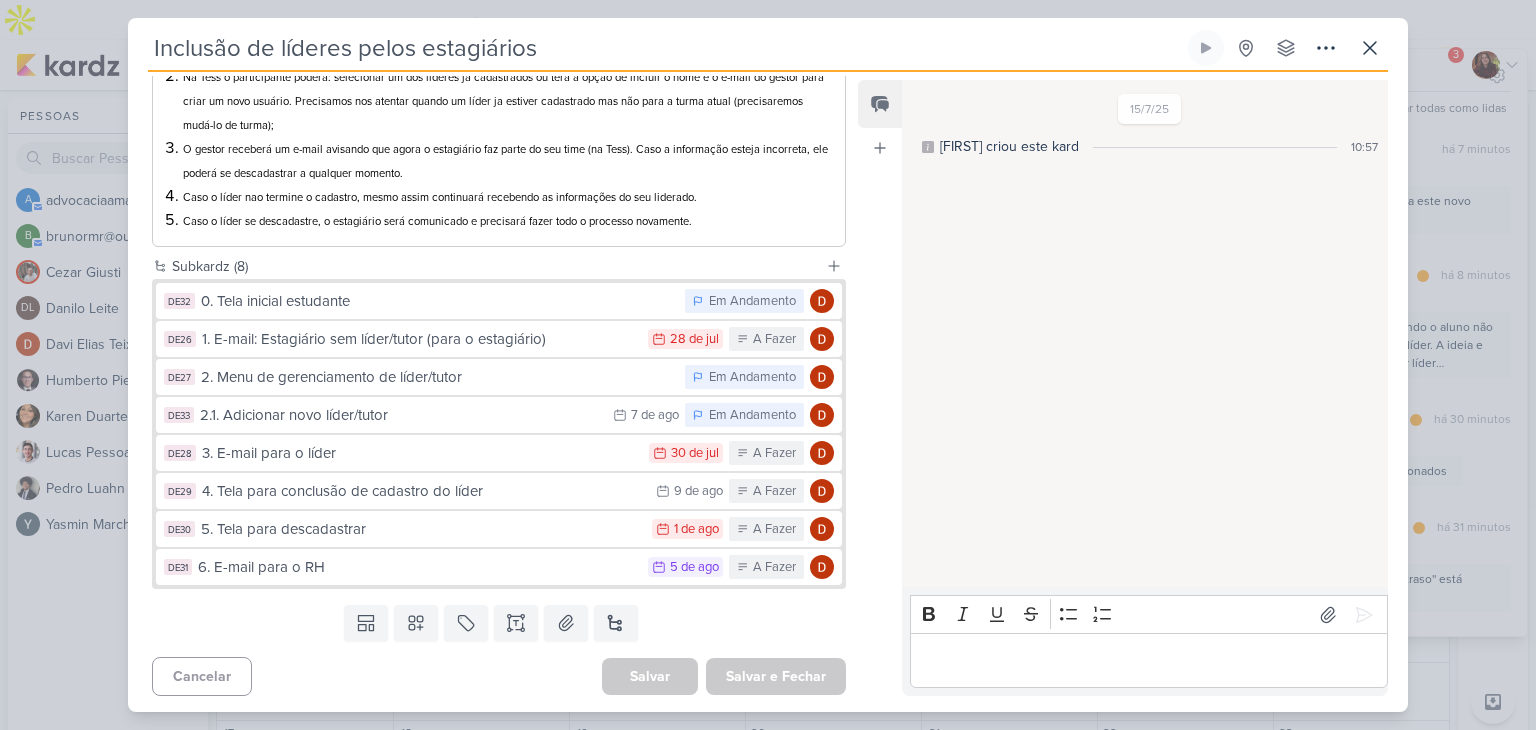 scroll, scrollTop: 301, scrollLeft: 0, axis: vertical 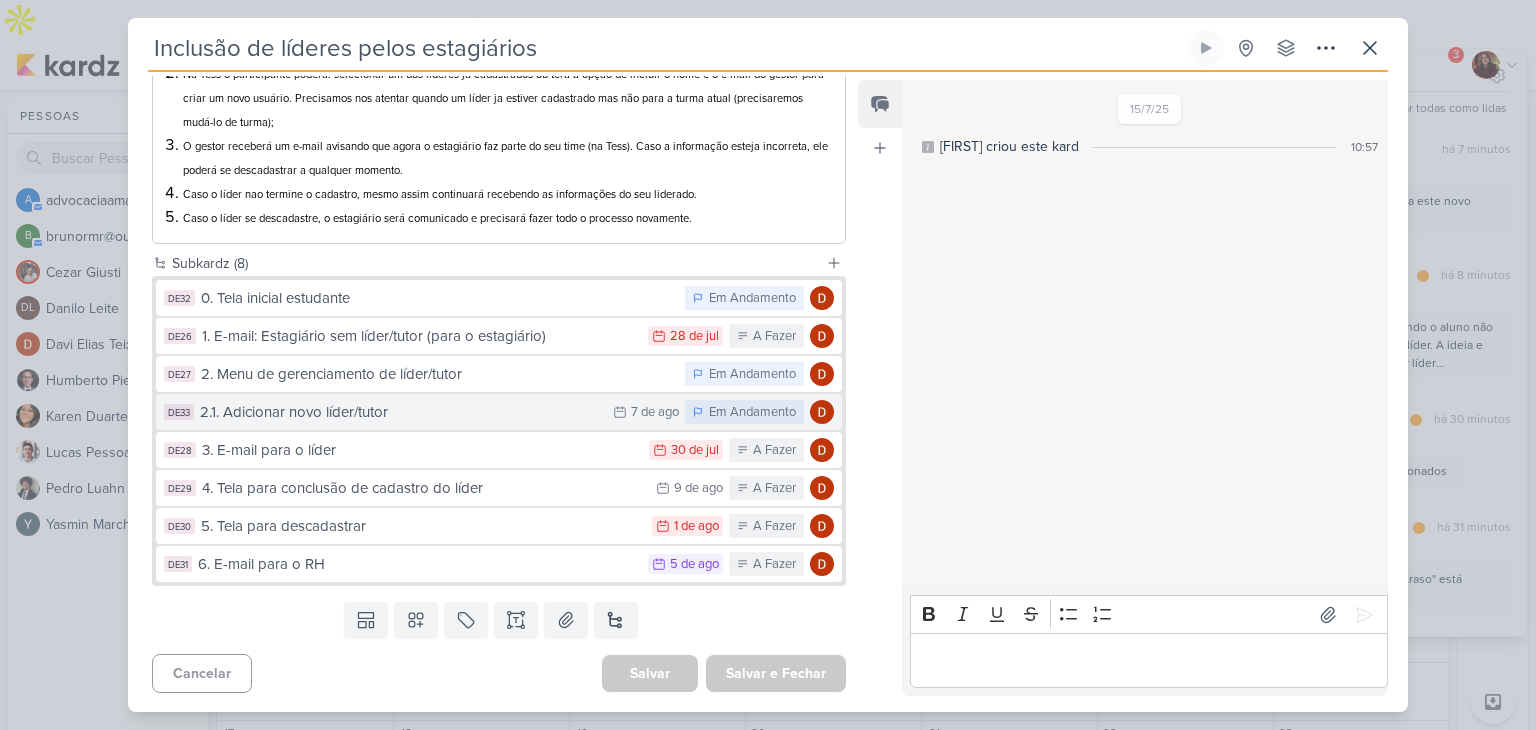 click on "2.1. Adicionar novo líder/tutor" at bounding box center [401, 412] 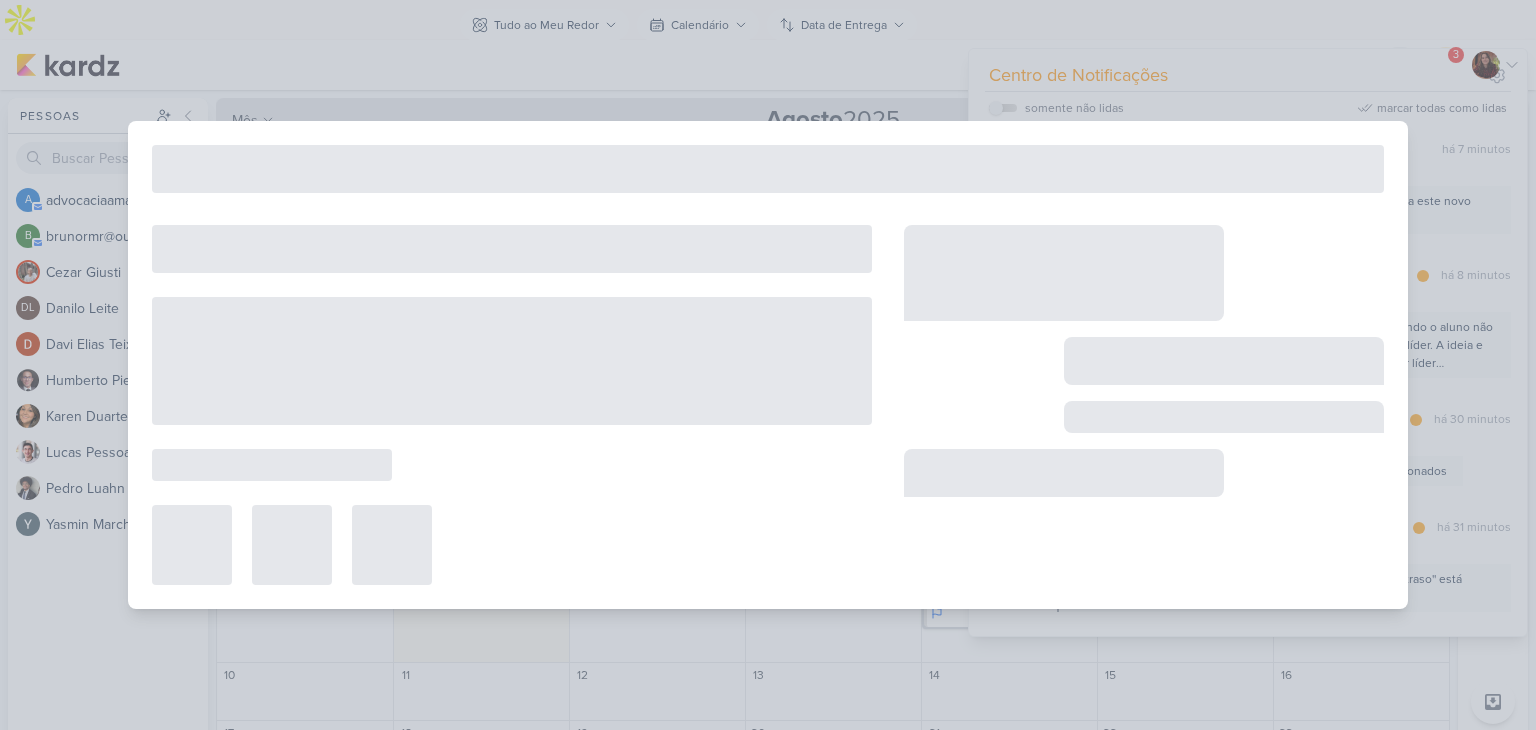 type on "2.1. Adicionar novo líder/tutor" 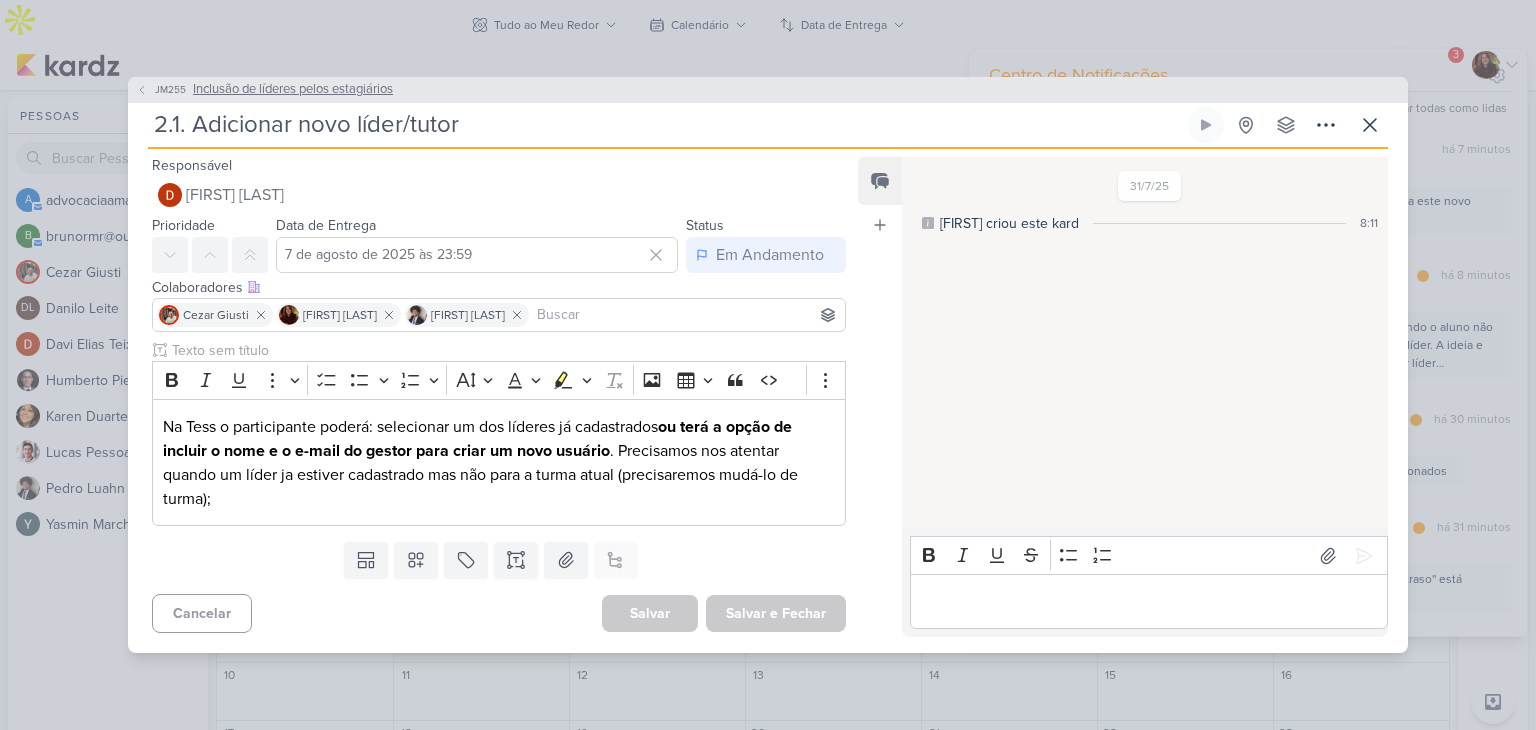 click on "Inclusão de líderes pelos estagiários" at bounding box center (293, 90) 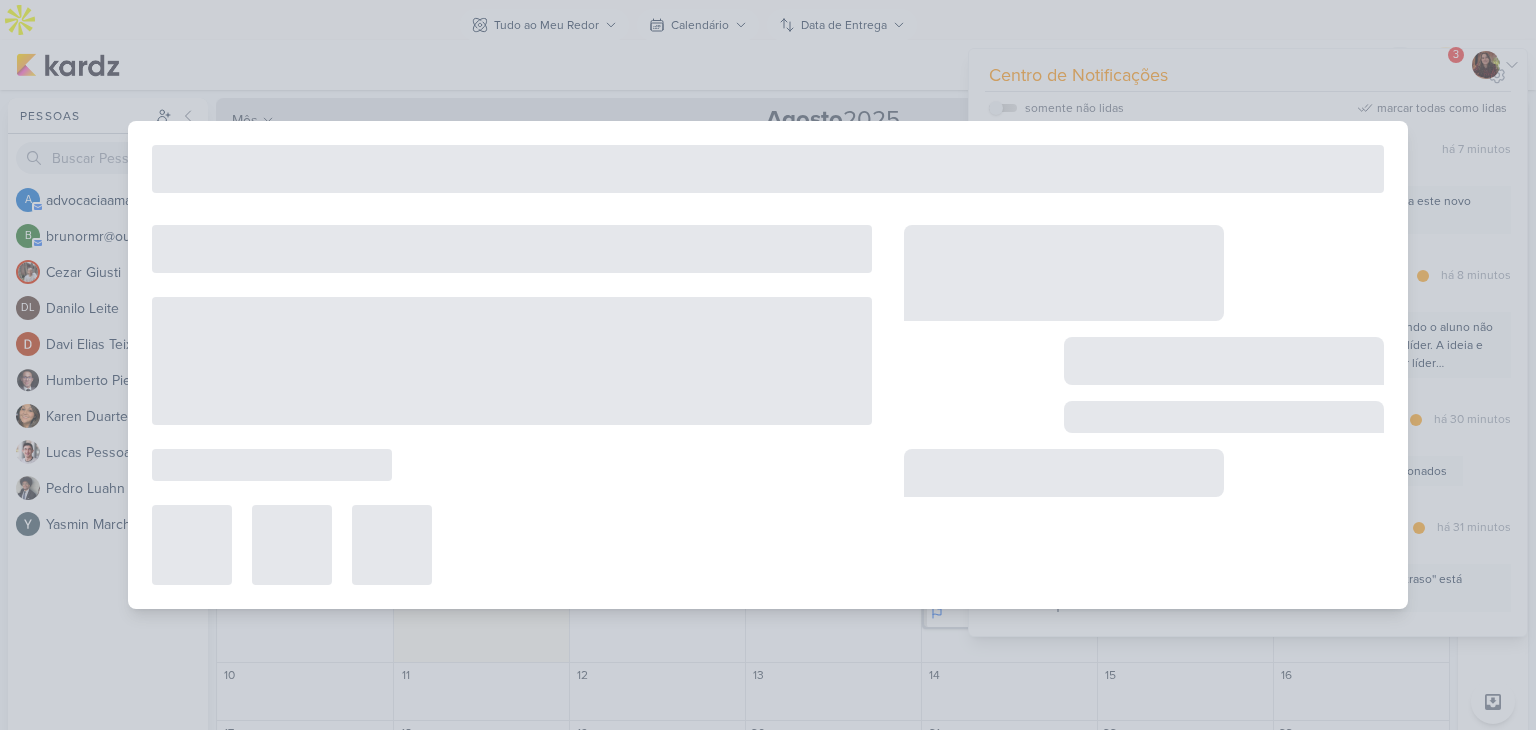 type on "Inclusão de líderes pelos estagiários" 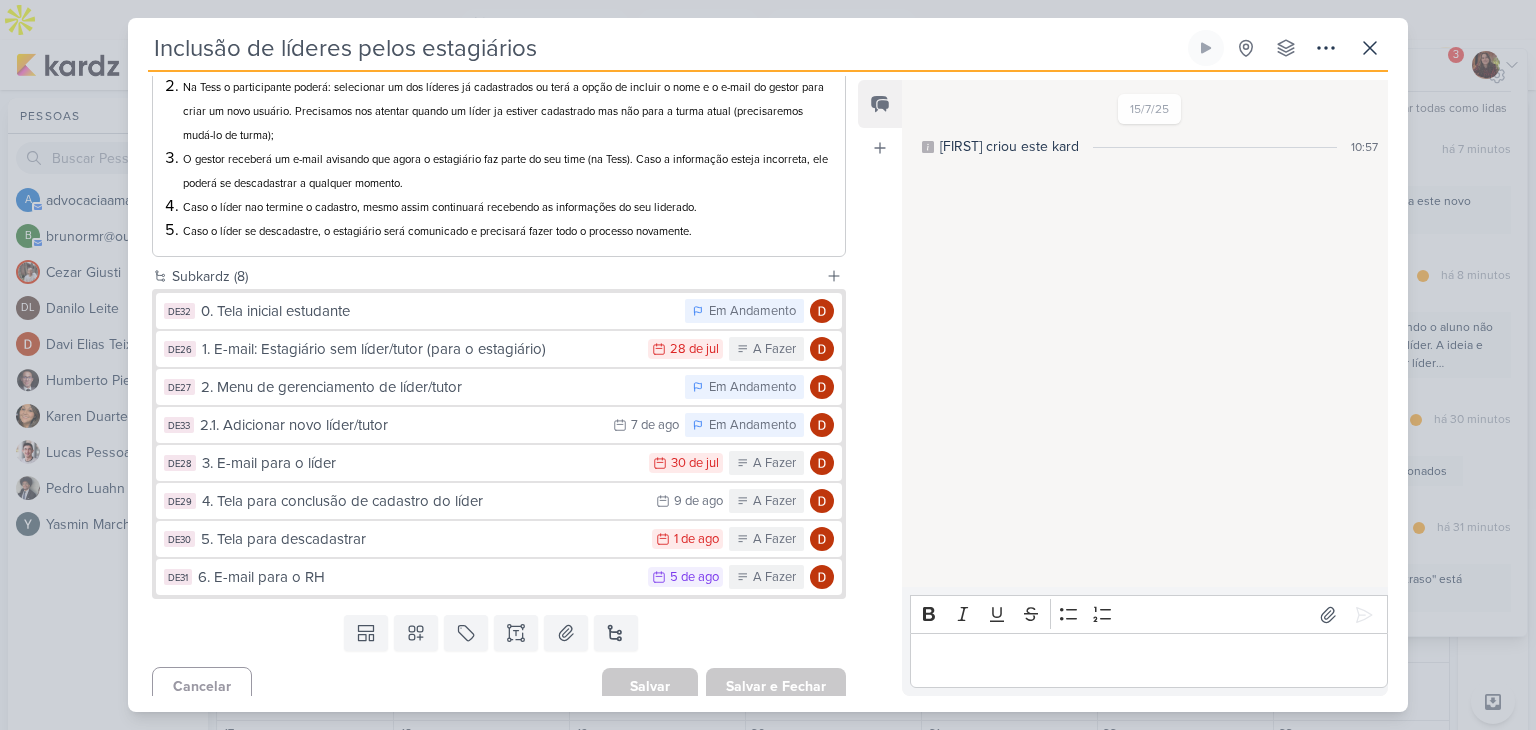 scroll, scrollTop: 301, scrollLeft: 0, axis: vertical 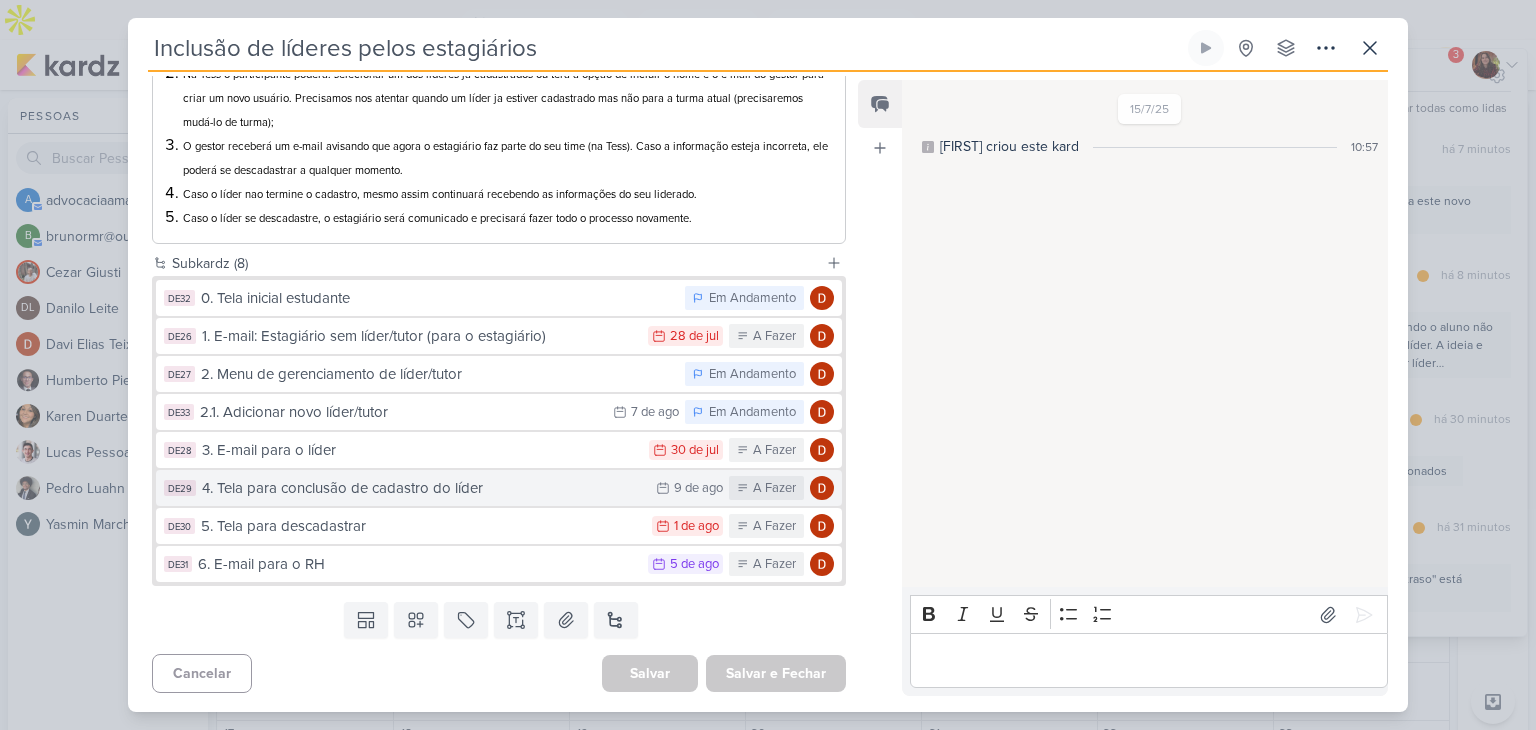click on "4. Tela para conclusão de cadastro do líder" at bounding box center (424, 488) 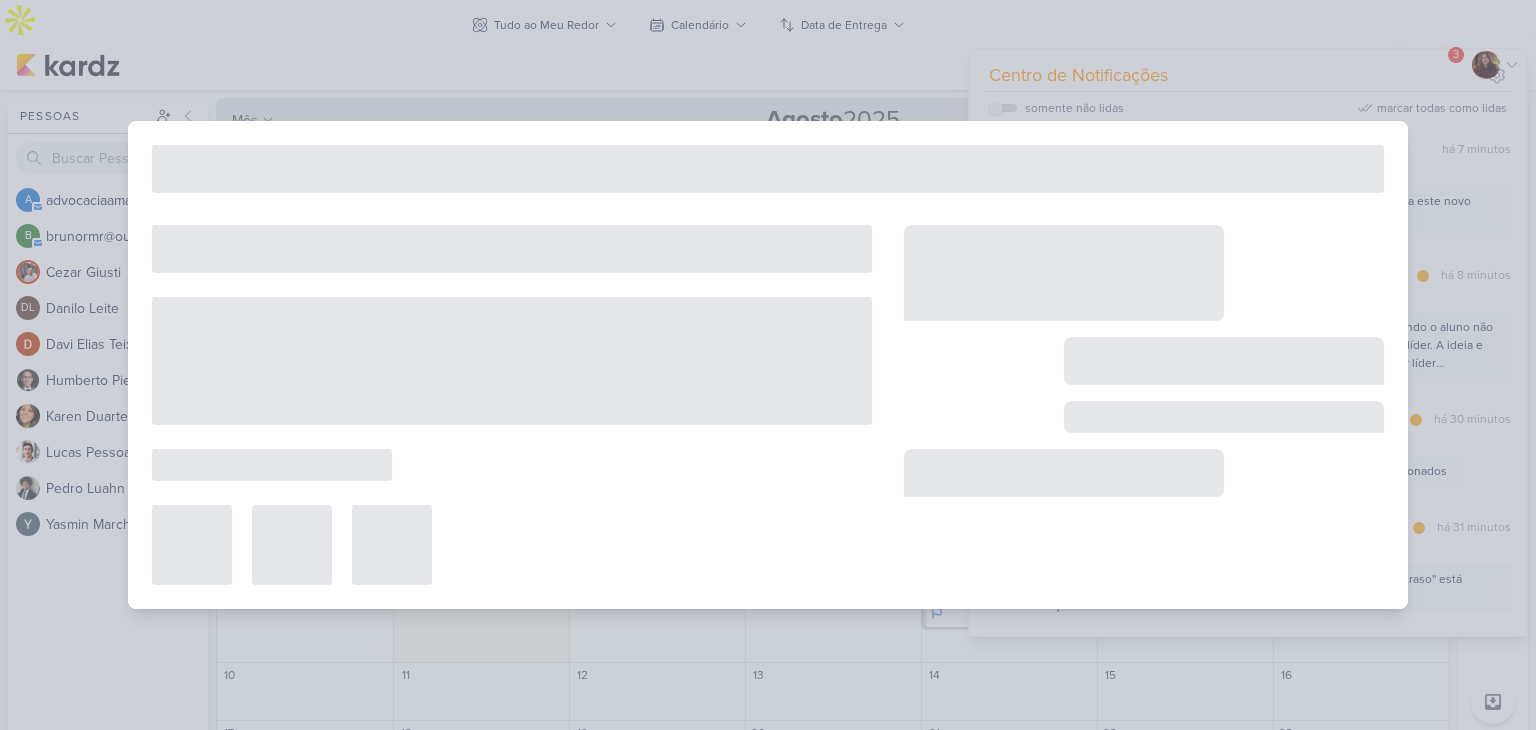 type on "4. Tela para conclusão de cadastro do líder" 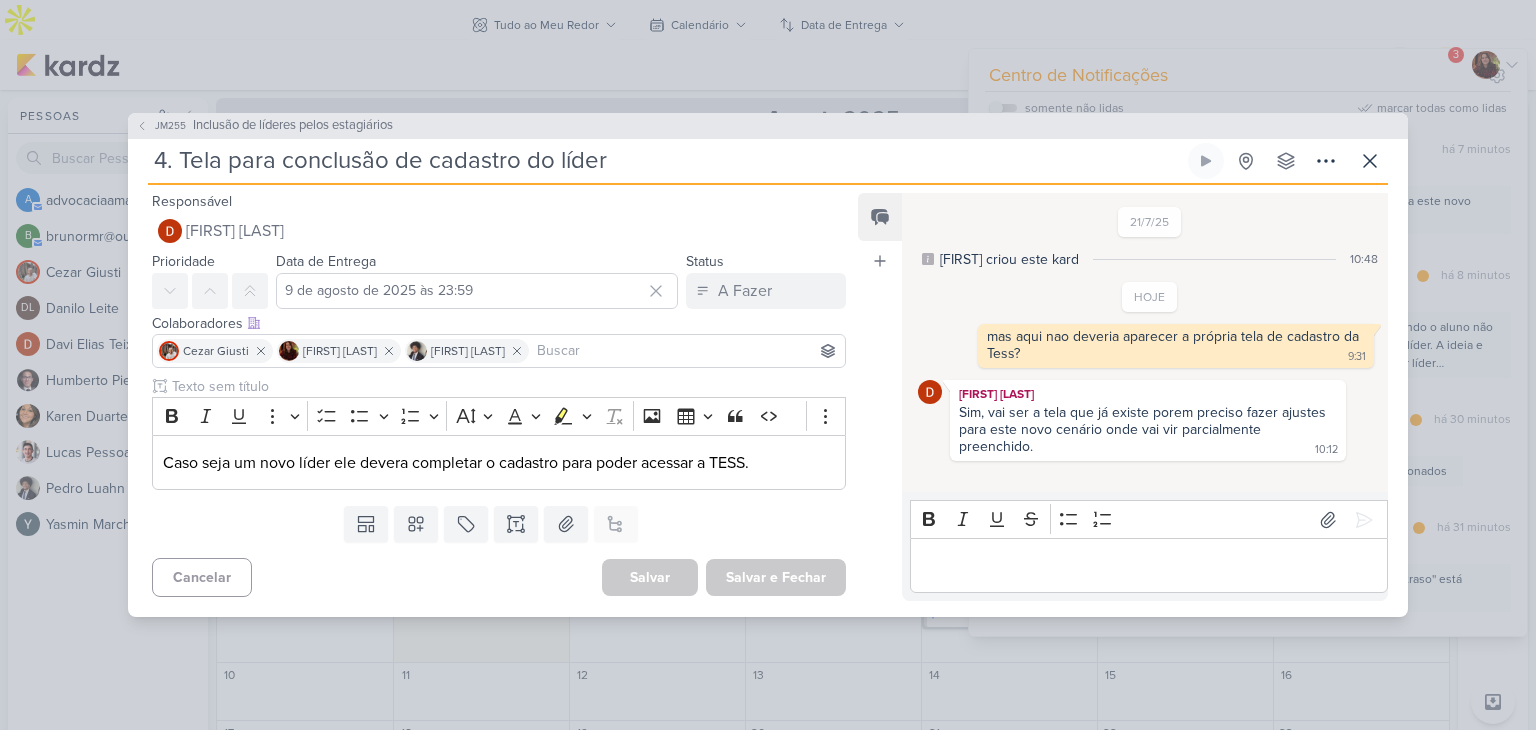click at bounding box center [1148, 566] 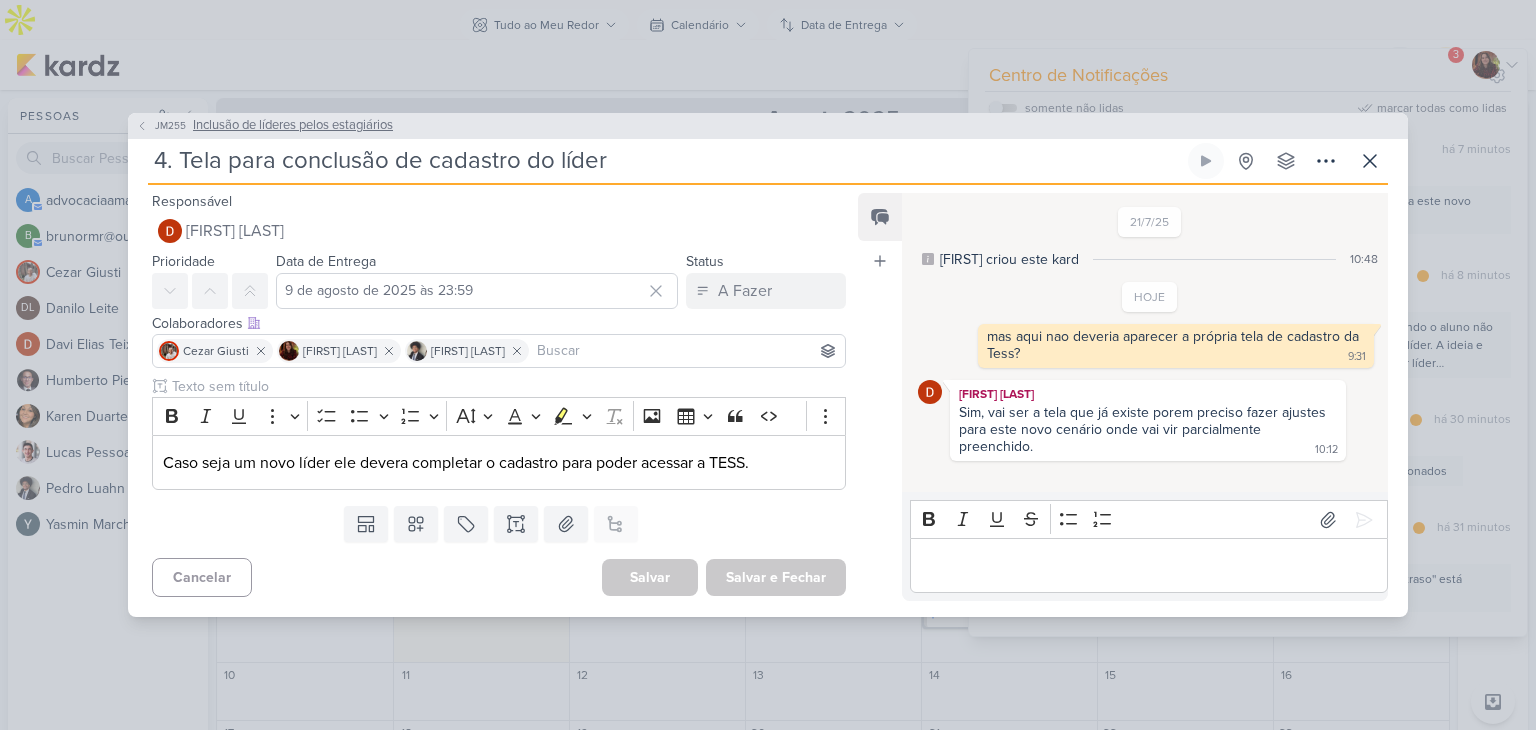 click on "Inclusão de líderes pelos estagiários" at bounding box center [293, 126] 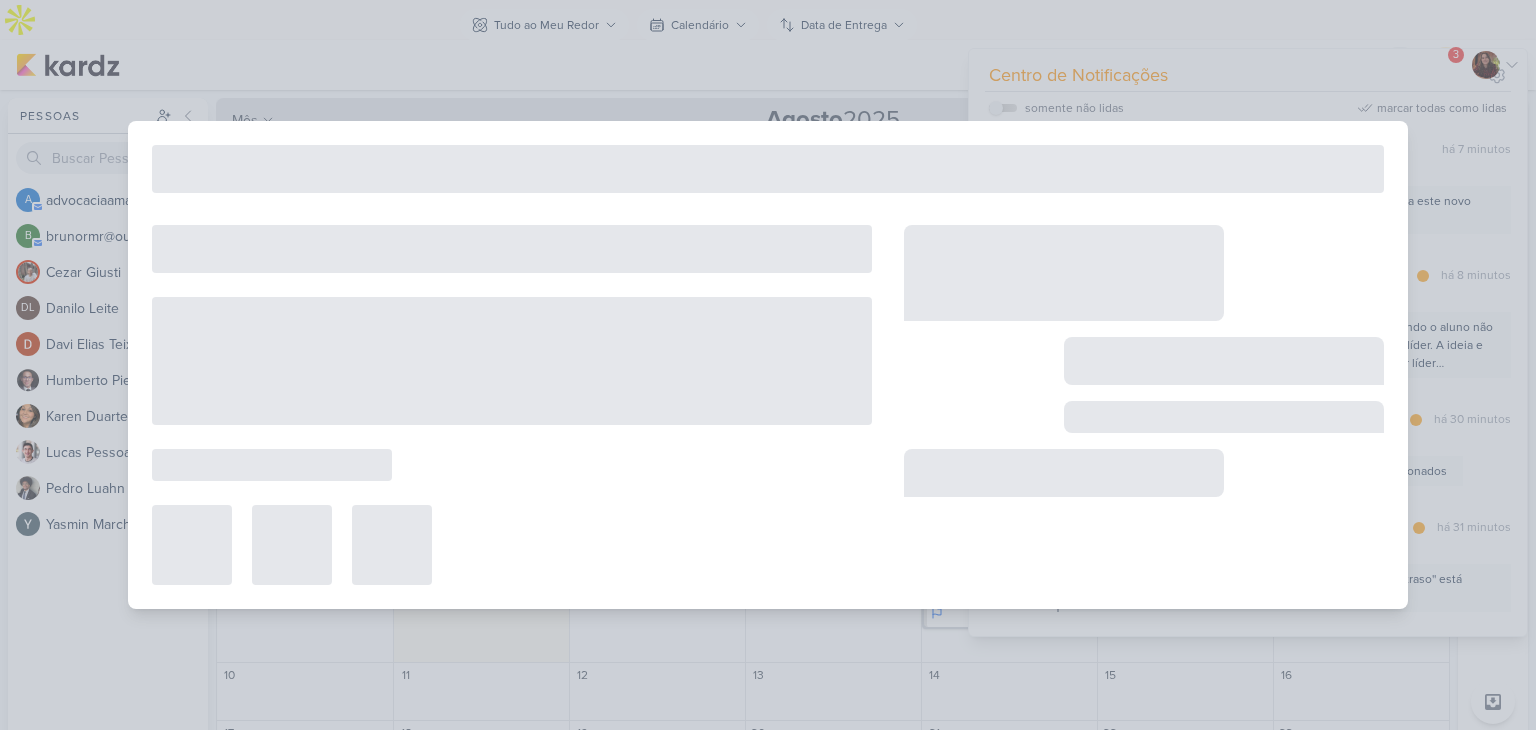 type on "Inclusão de líderes pelos estagiários" 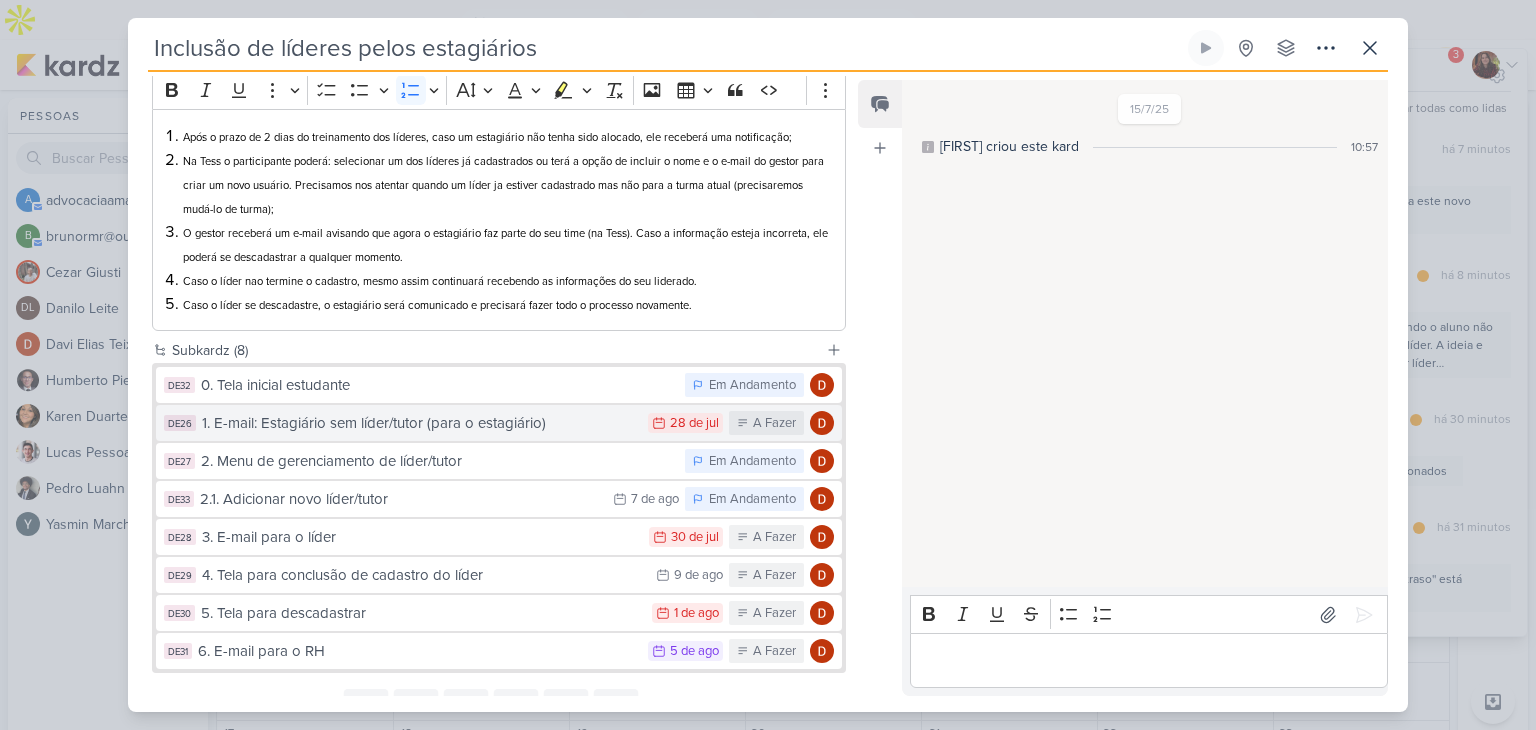 scroll, scrollTop: 301, scrollLeft: 0, axis: vertical 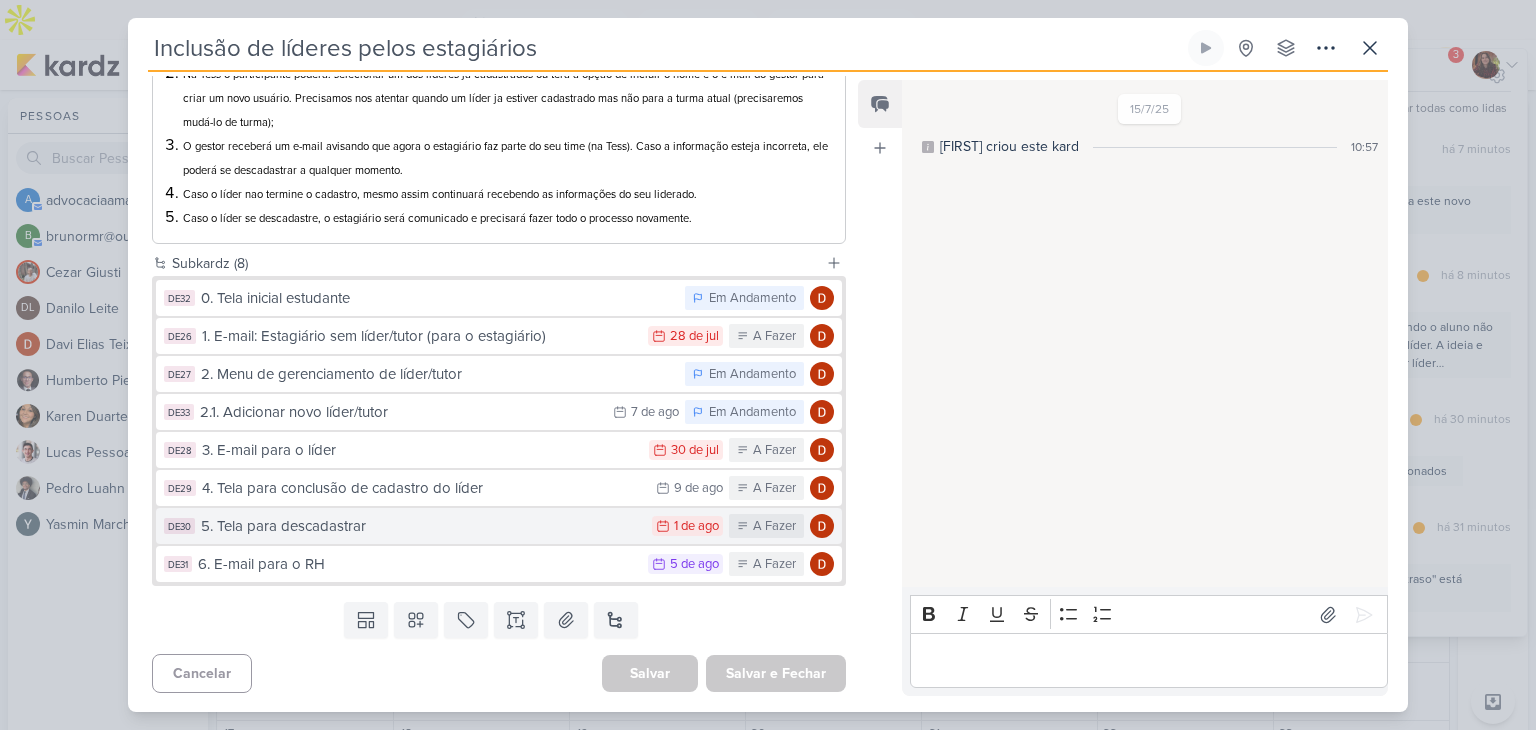 click on "5. Tela para descadastrar" at bounding box center (421, 526) 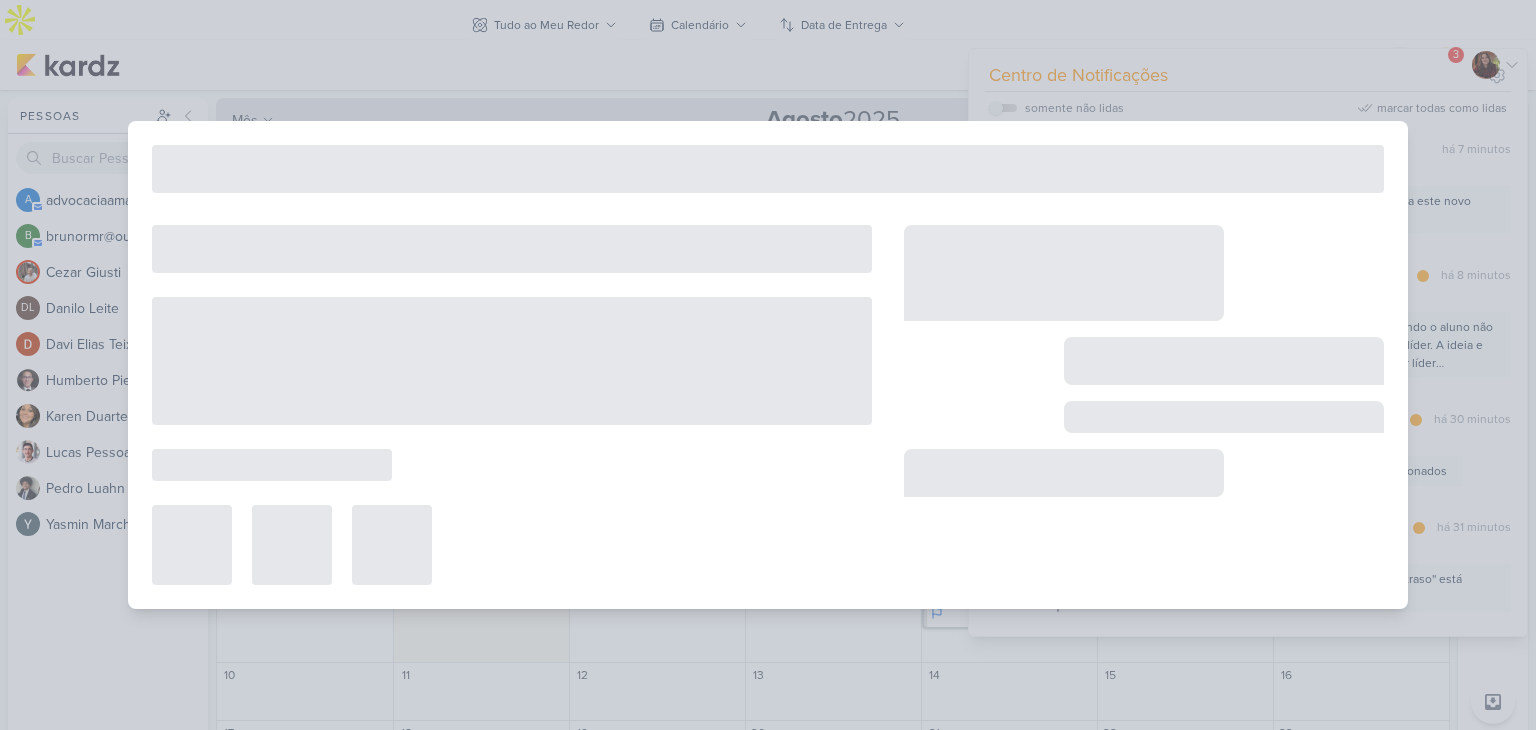 type on "5. Tela para descadastrar" 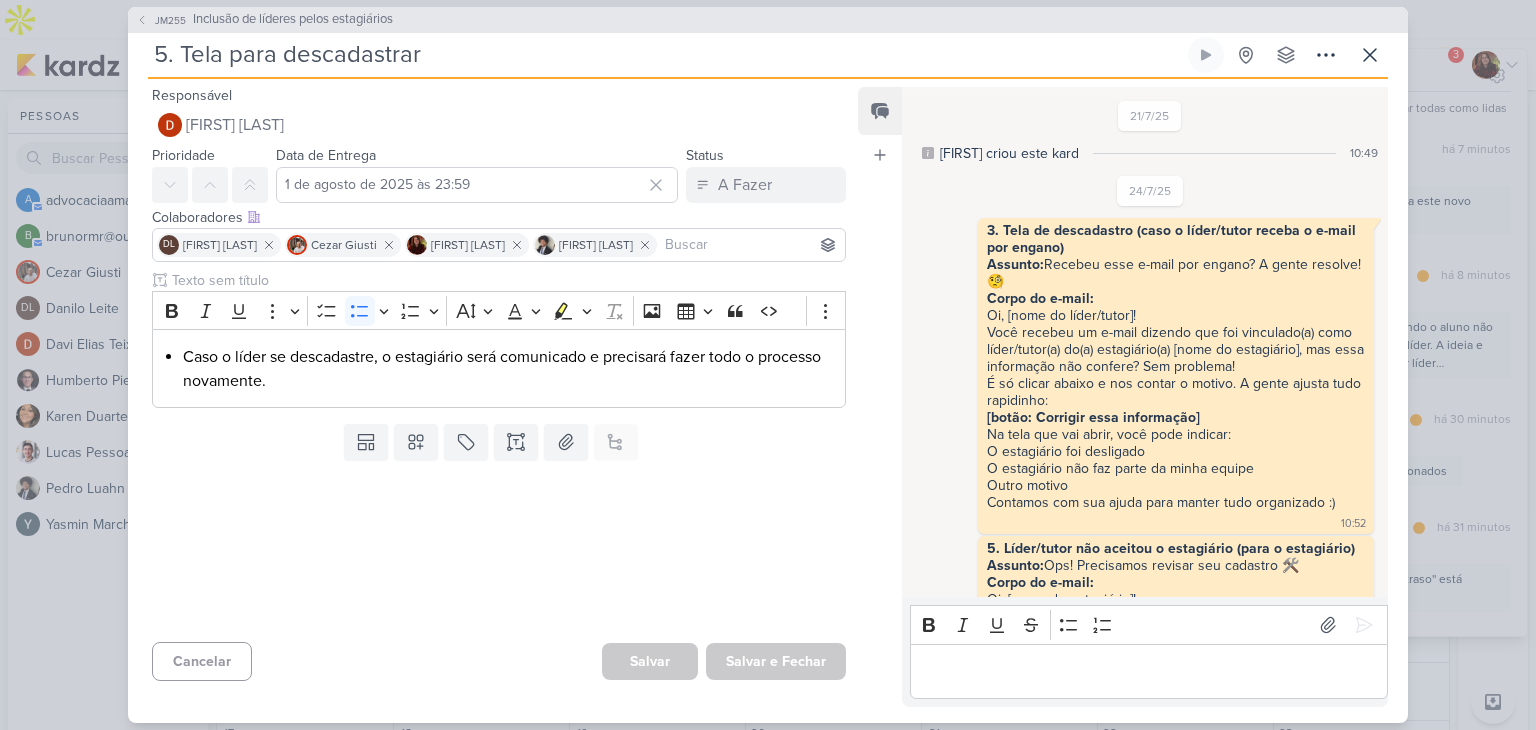 scroll, scrollTop: 905, scrollLeft: 0, axis: vertical 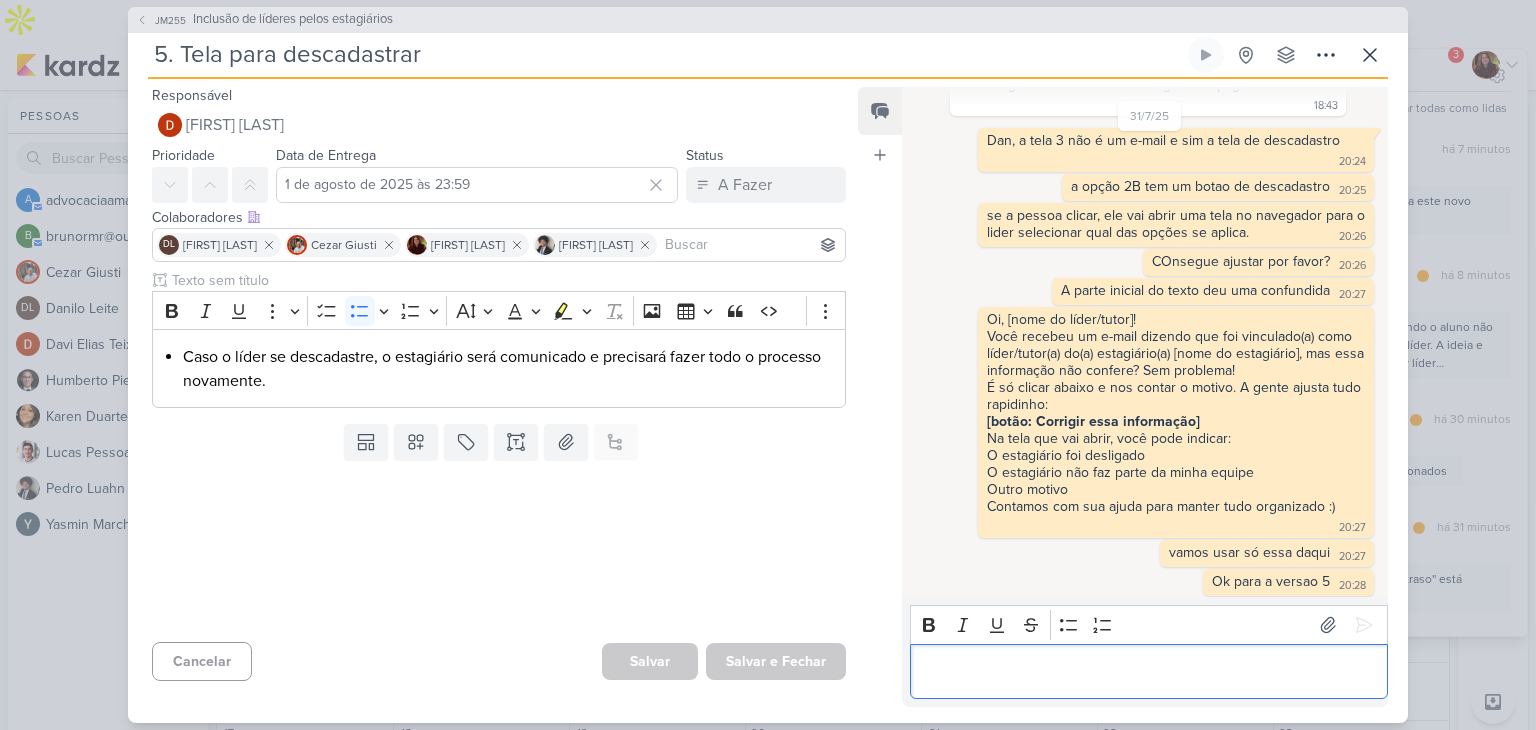 click at bounding box center [1148, 671] 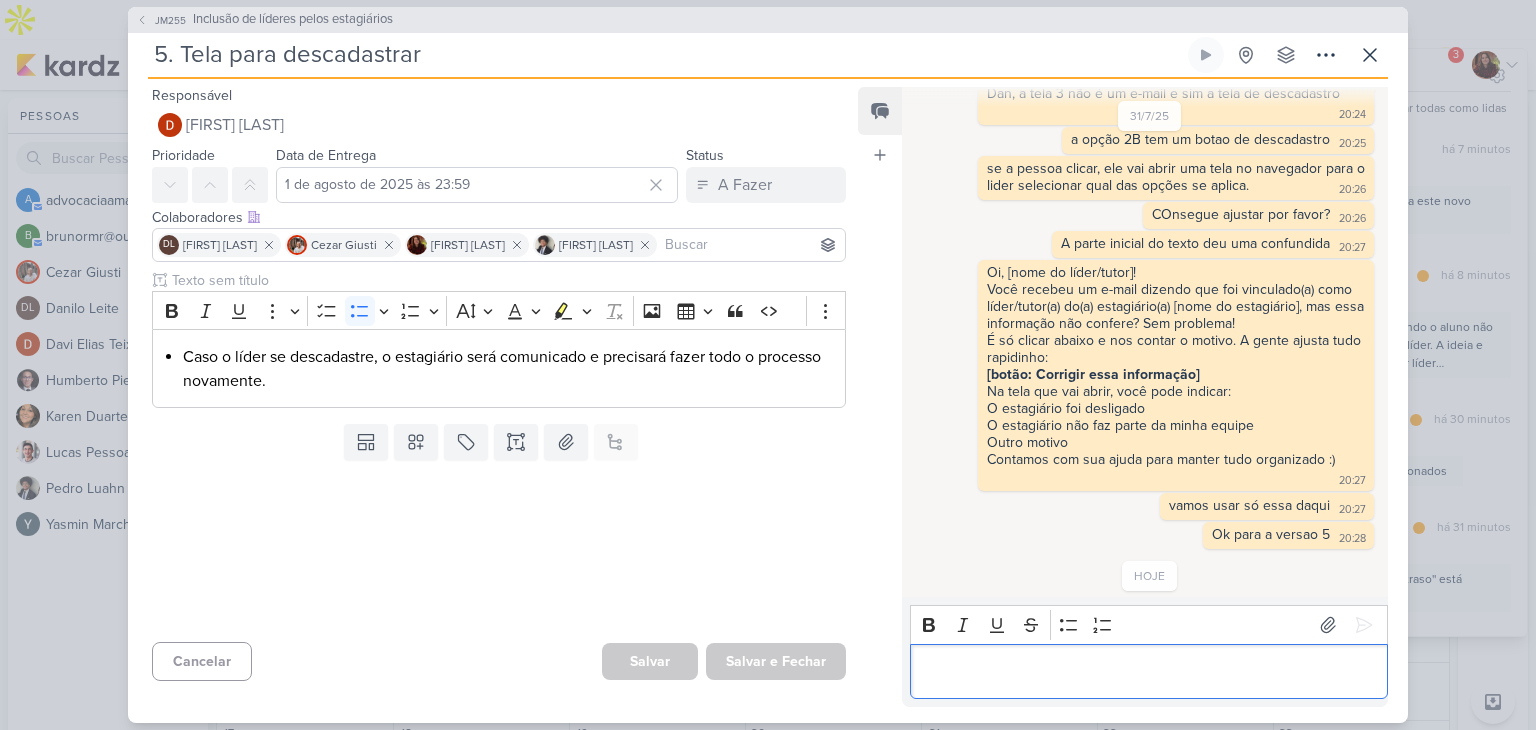 scroll, scrollTop: 986, scrollLeft: 0, axis: vertical 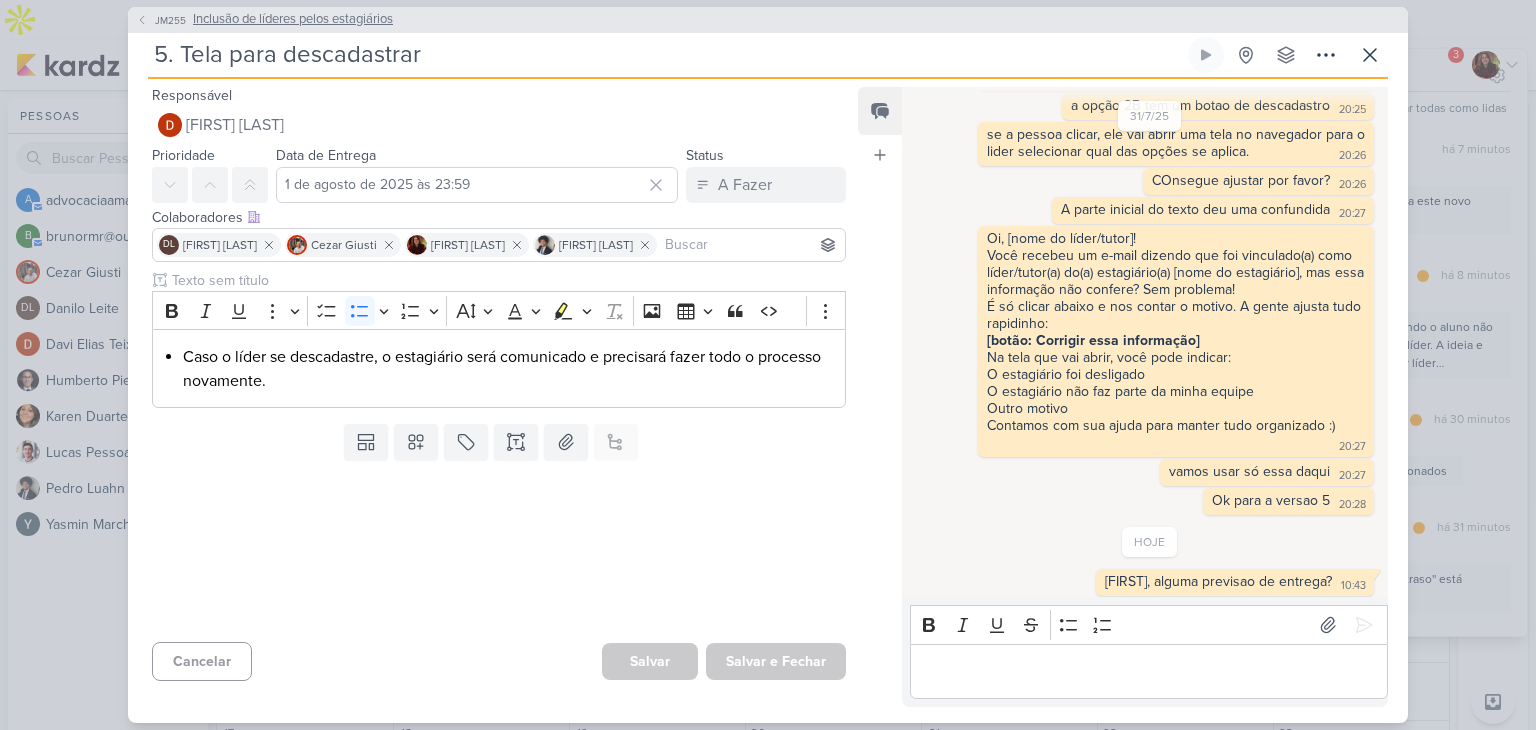 click on "Inclusão de líderes pelos estagiários" at bounding box center [293, 20] 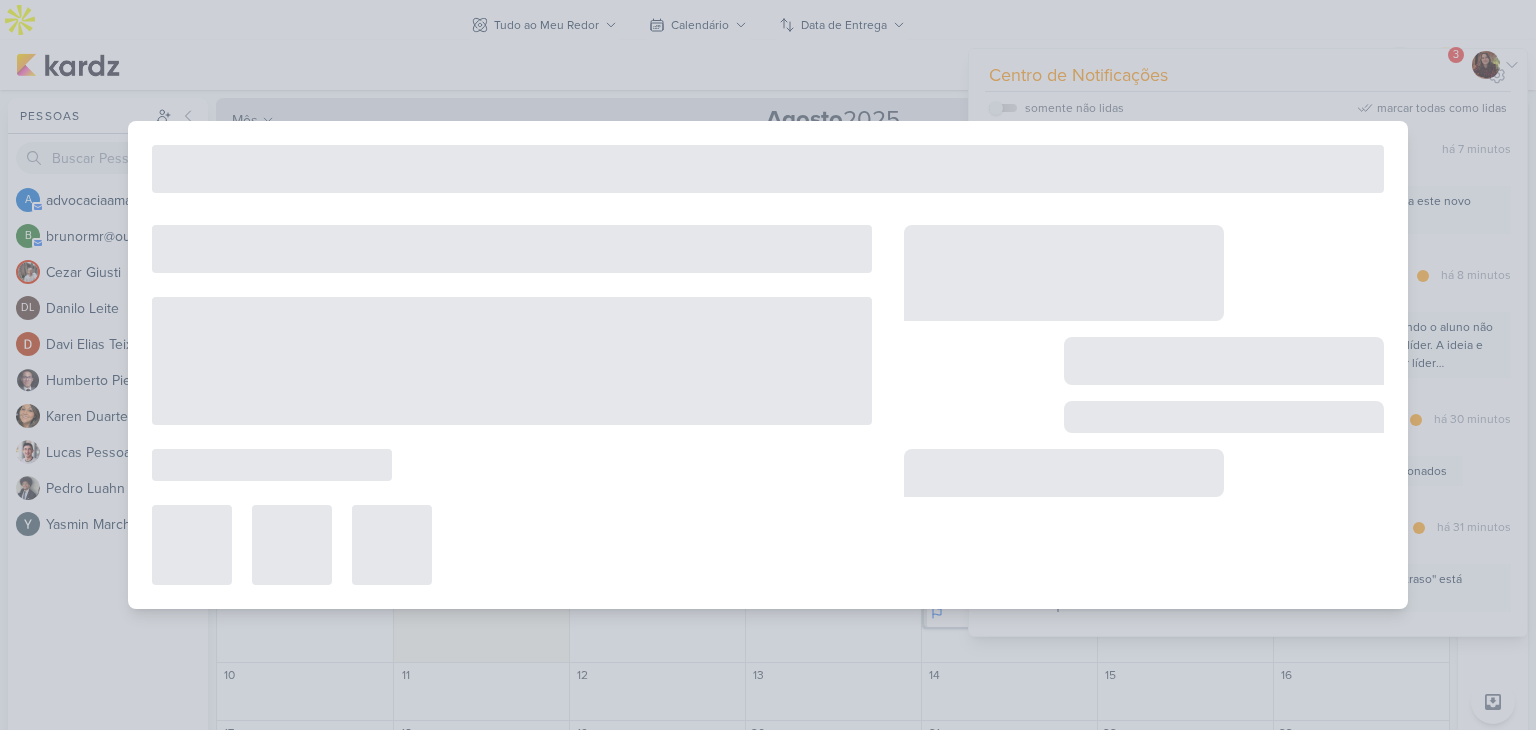 type on "Inclusão de líderes pelos estagiários" 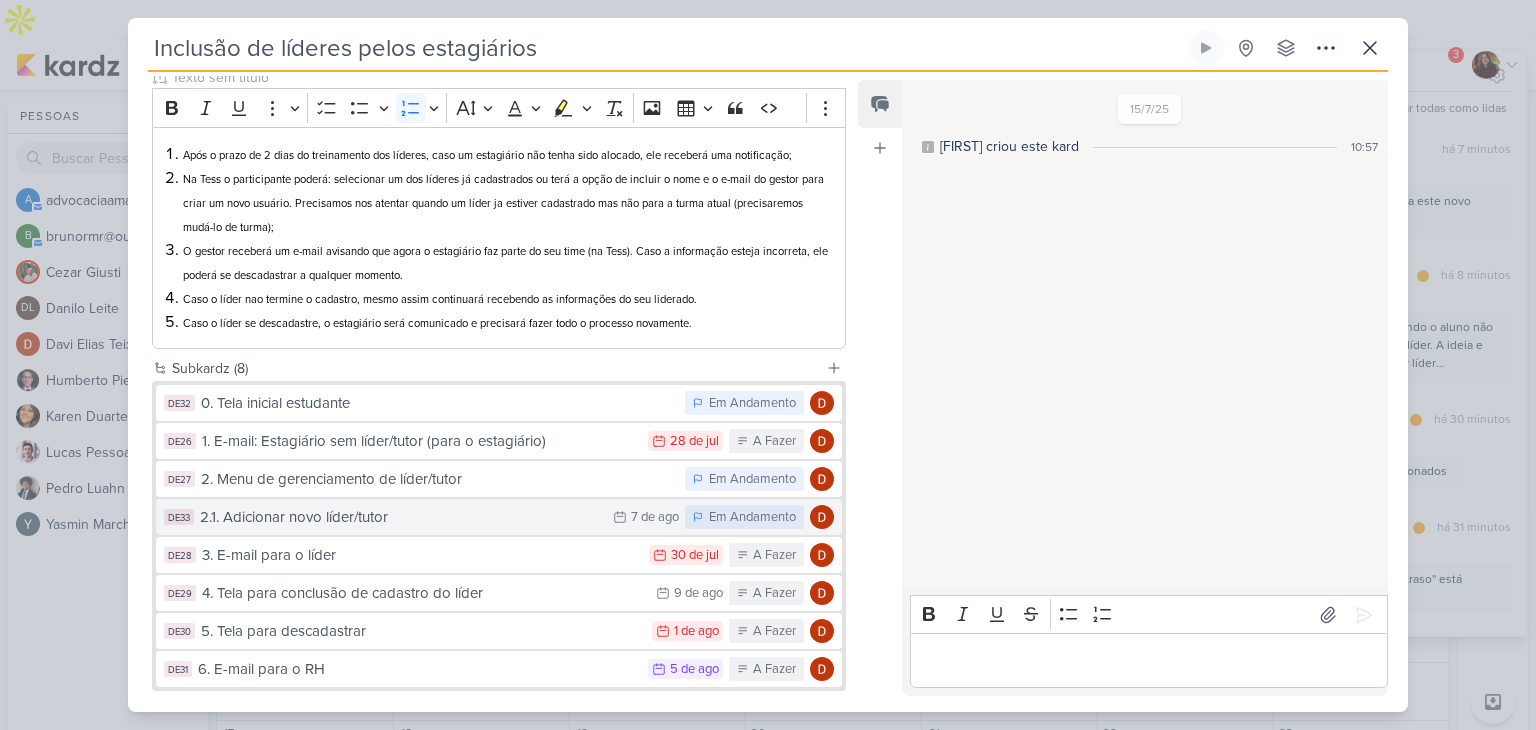 scroll, scrollTop: 301, scrollLeft: 0, axis: vertical 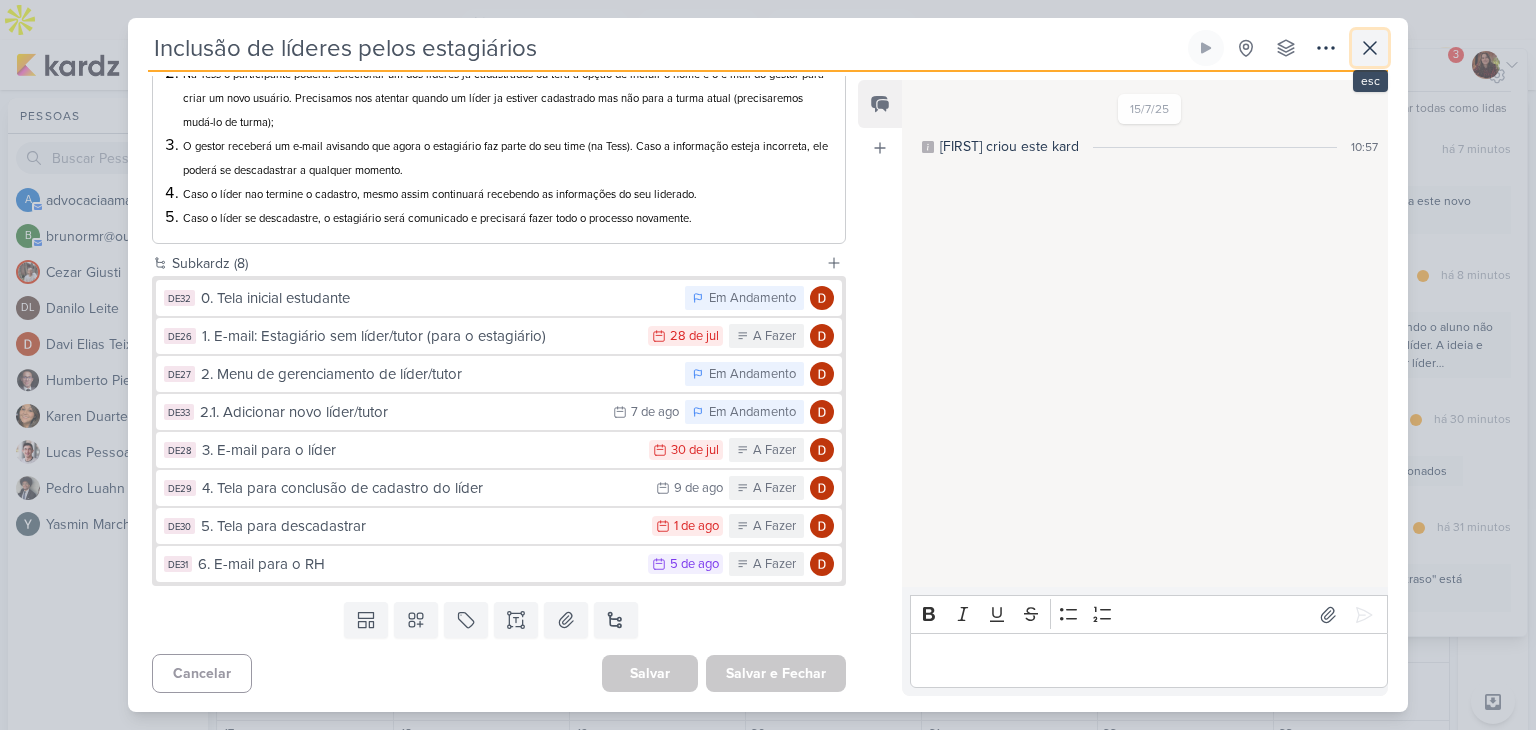 click 